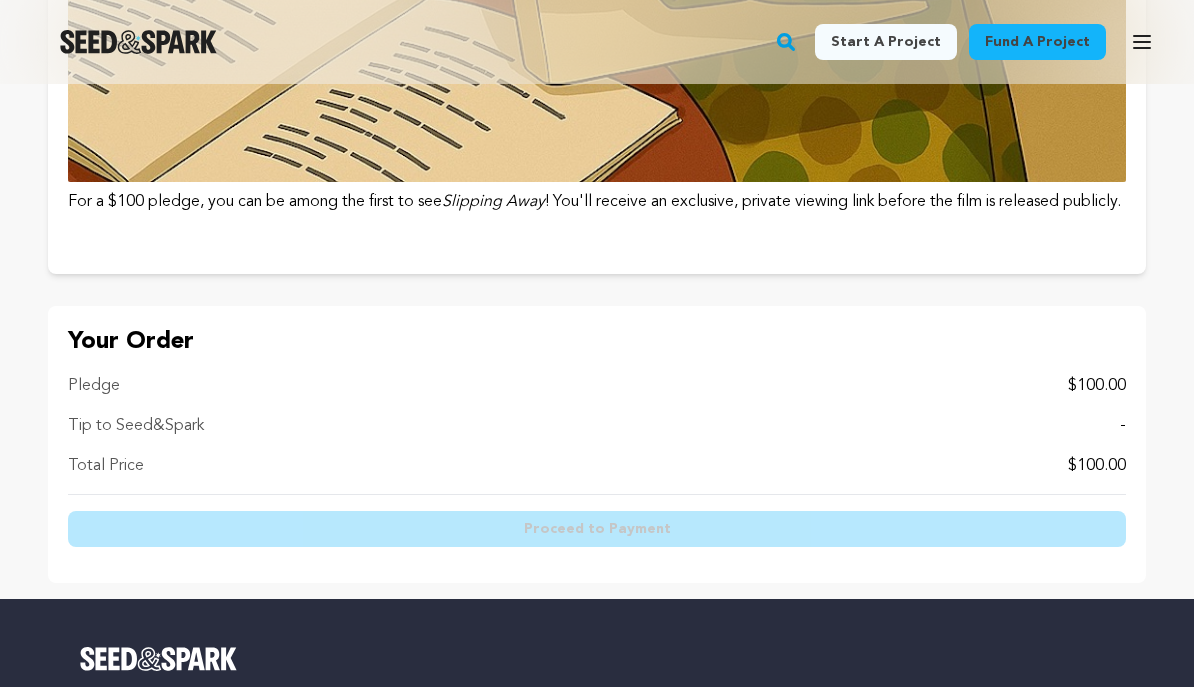 scroll, scrollTop: 5563, scrollLeft: 0, axis: vertical 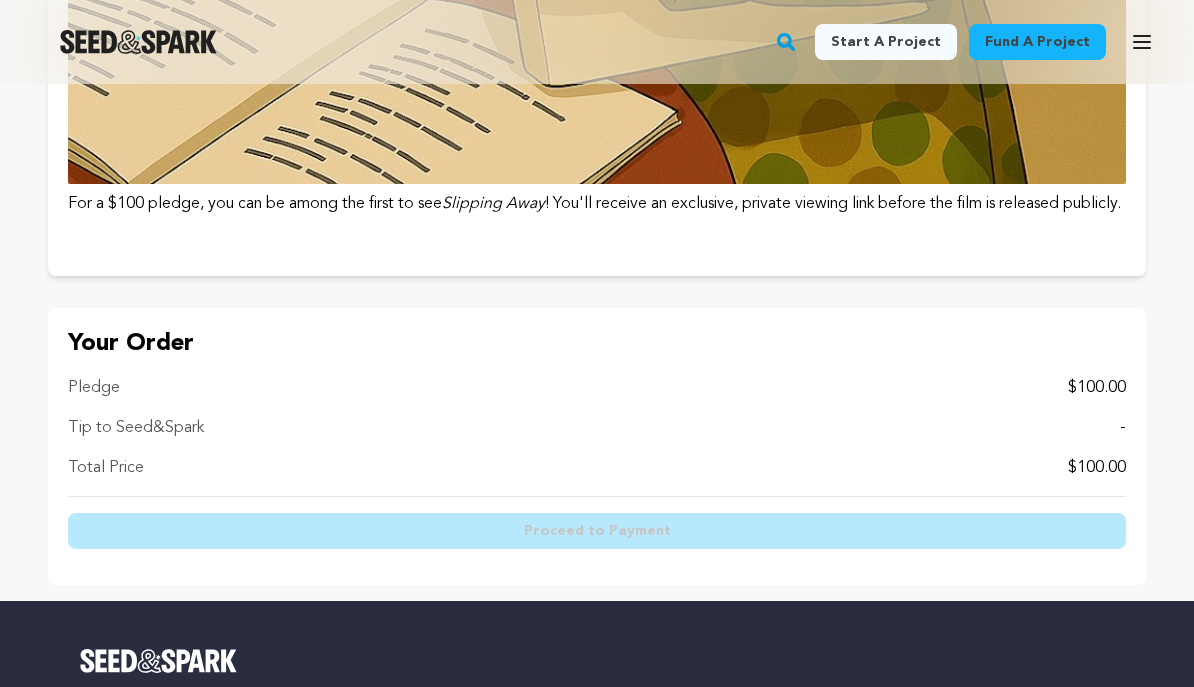 click on "Tip to Seed&Spark
-" at bounding box center (597, 428) 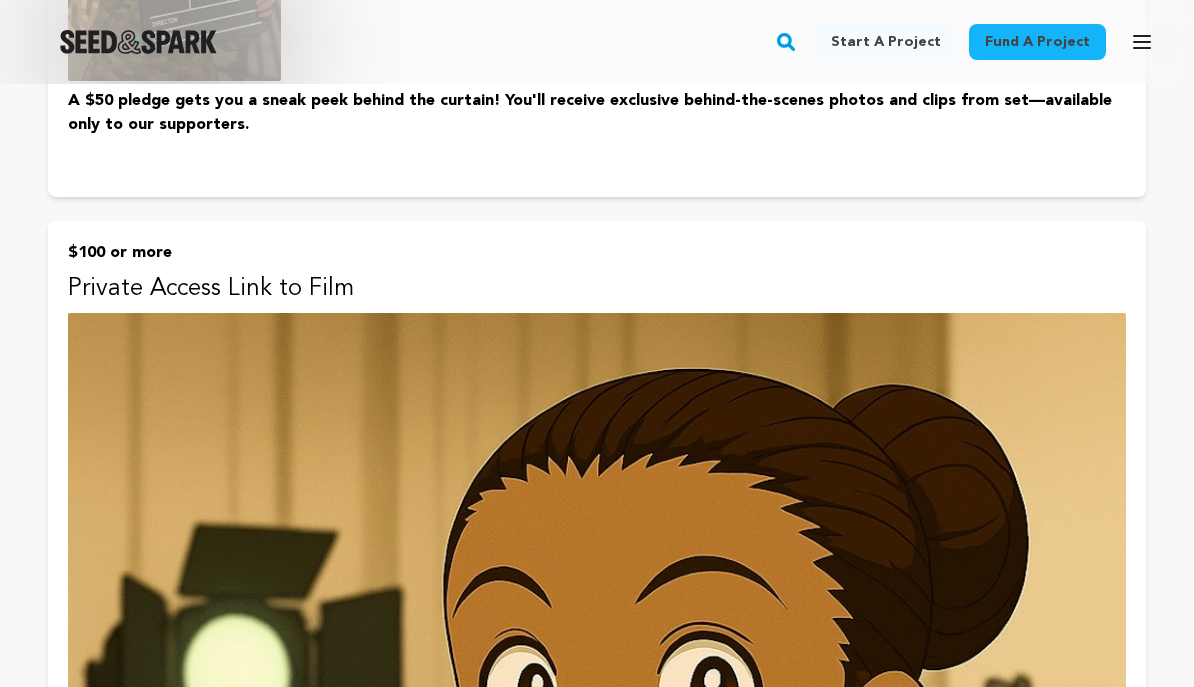 scroll, scrollTop: 3803, scrollLeft: 0, axis: vertical 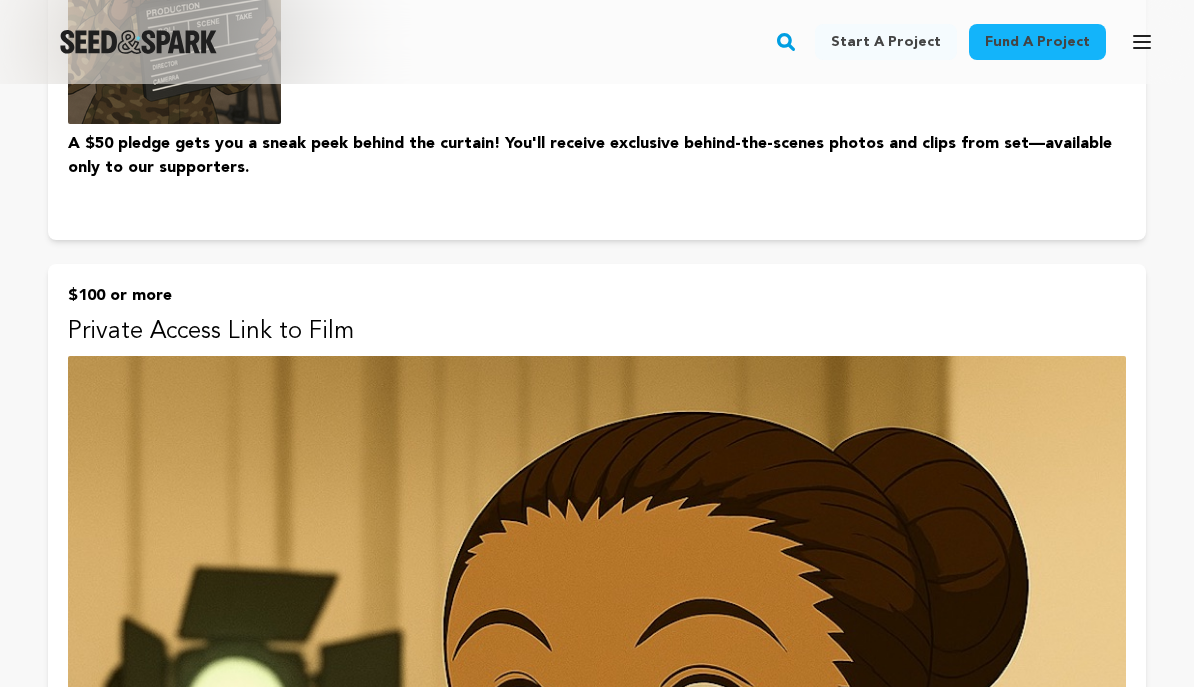 click on "Private Access Link to Film" at bounding box center [597, 332] 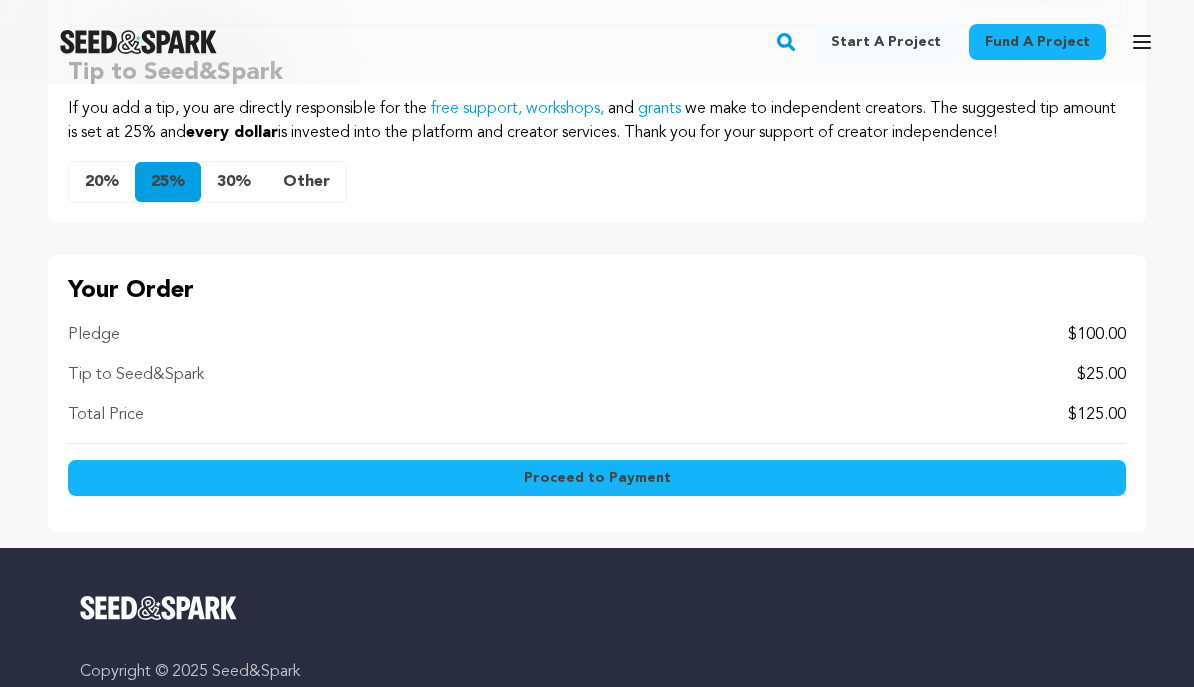 scroll, scrollTop: 2928, scrollLeft: 0, axis: vertical 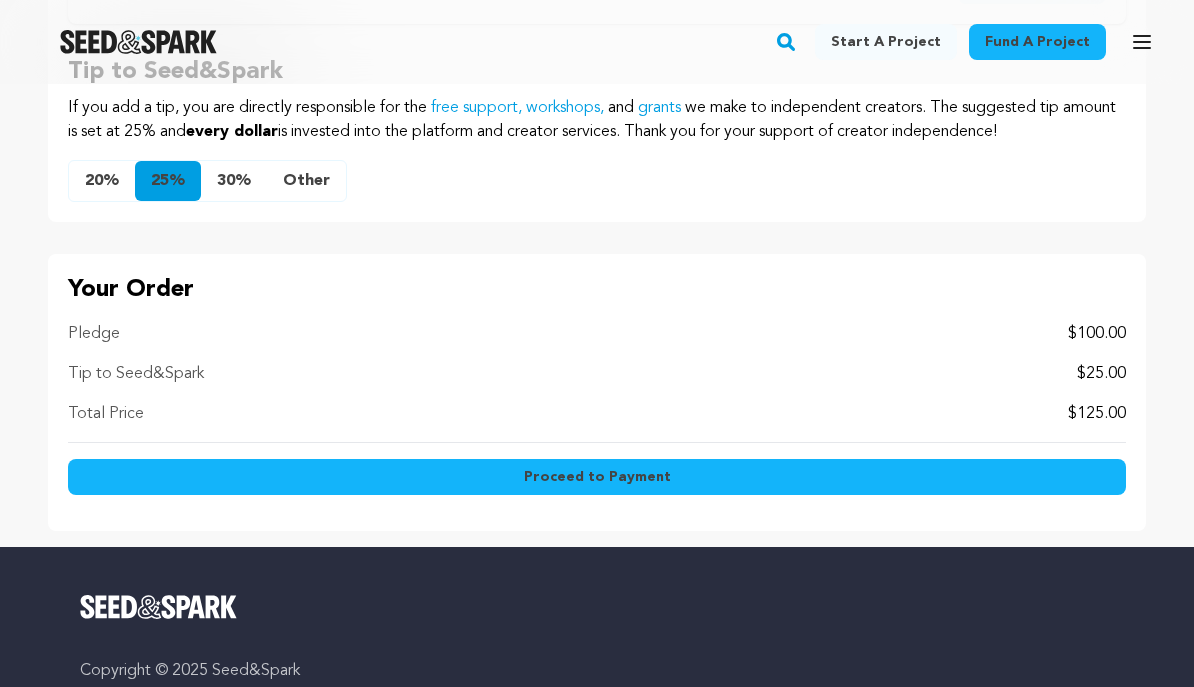 click on "Other" at bounding box center [306, 182] 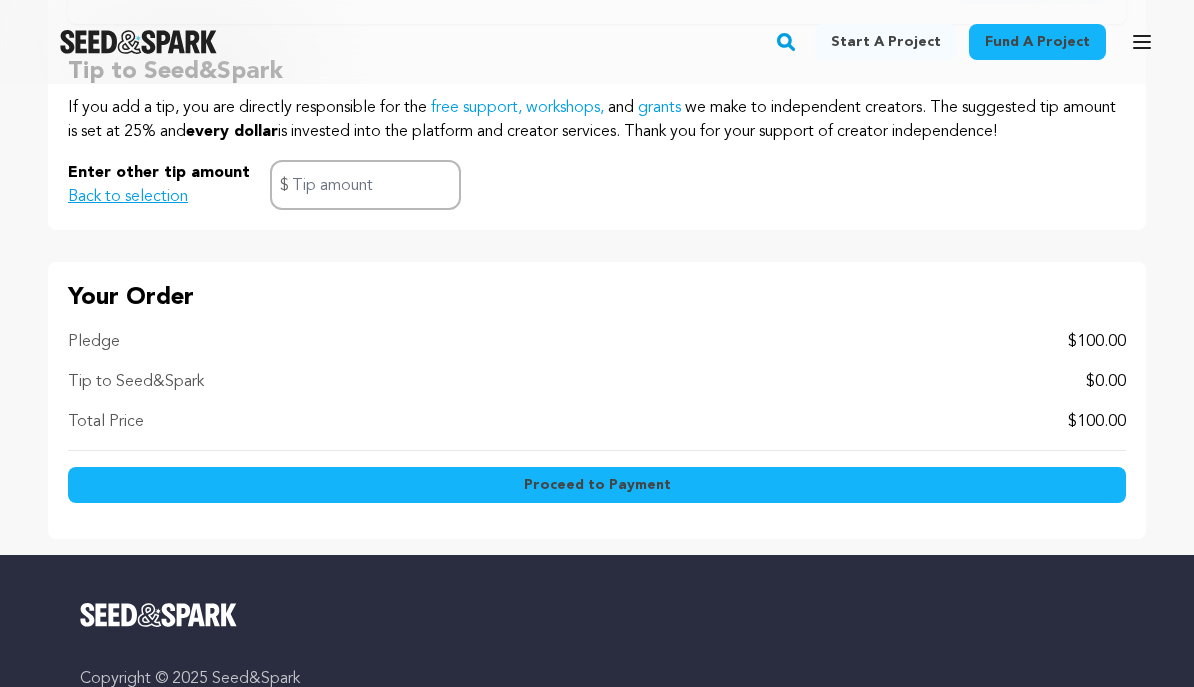 scroll, scrollTop: 2929, scrollLeft: 0, axis: vertical 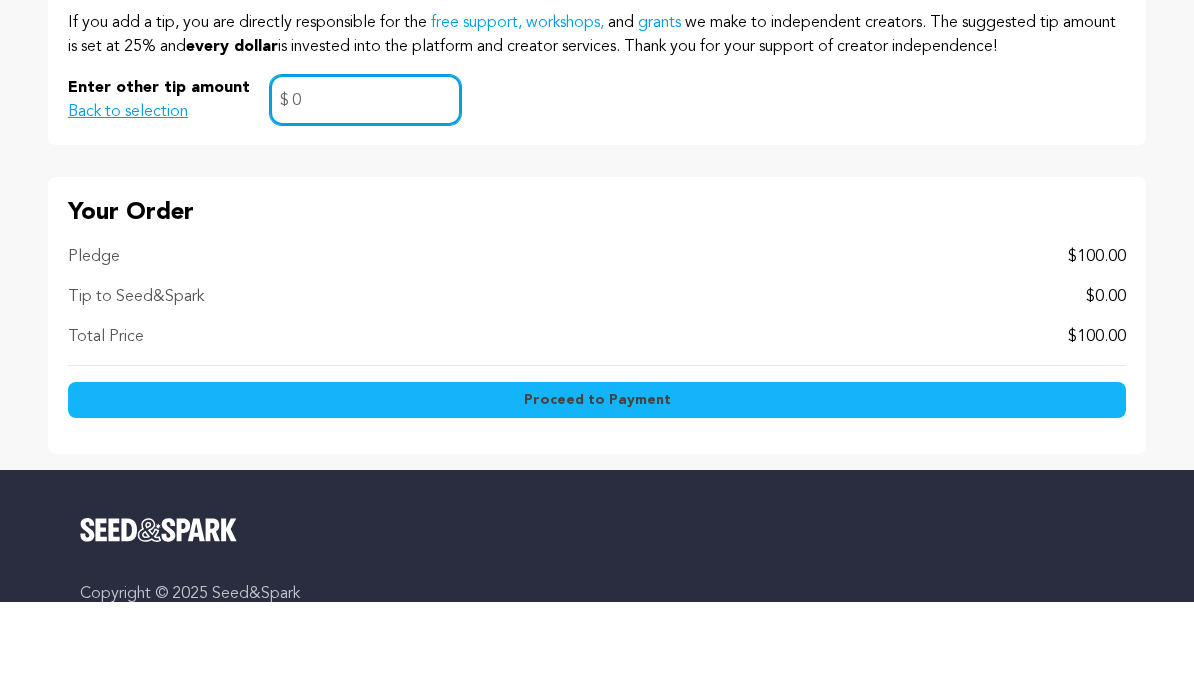 type on "0" 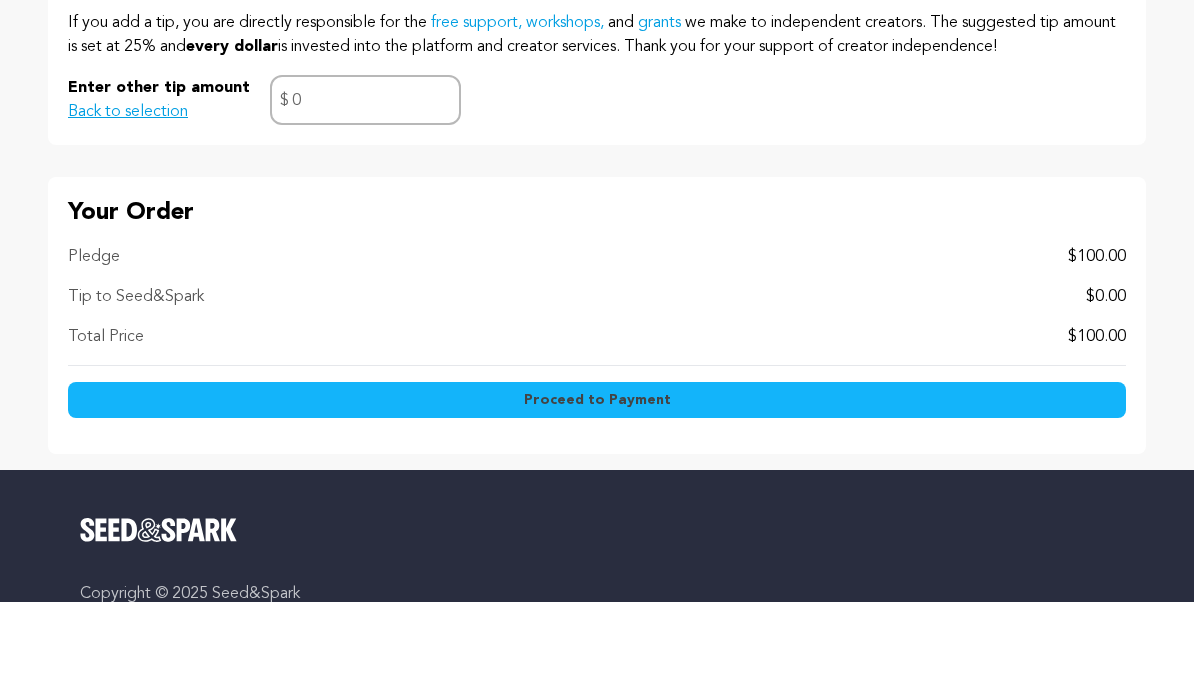 click on "Enter other tip amount
Back to selection
0
$" at bounding box center (597, 186) 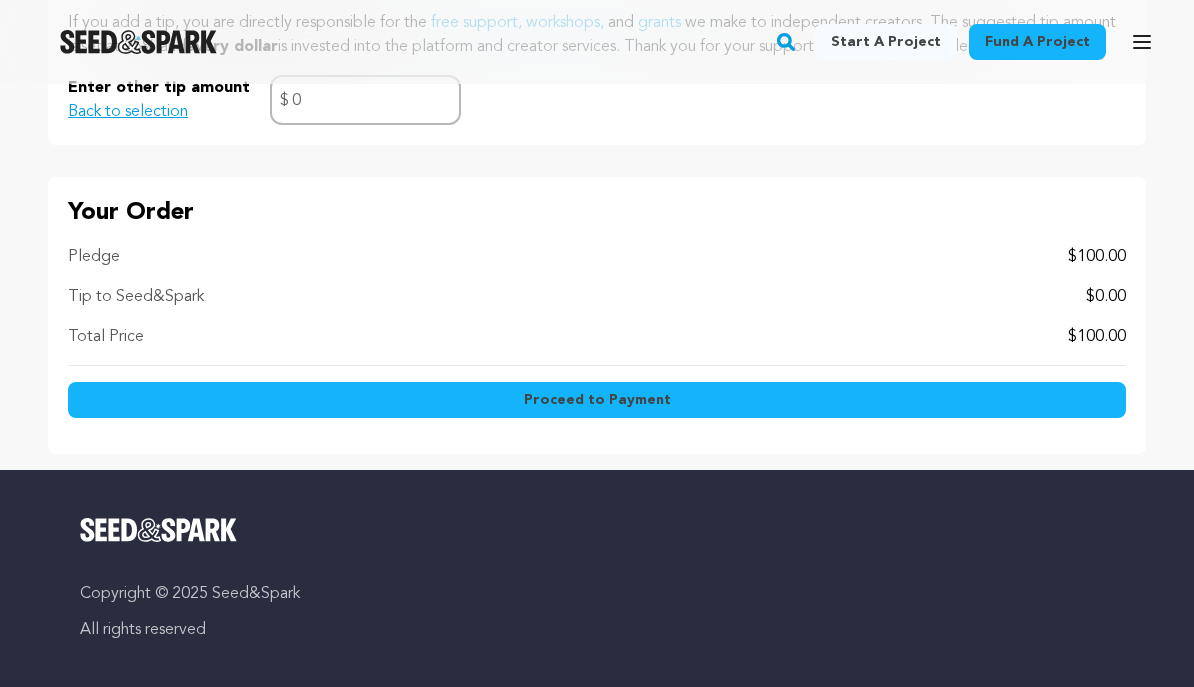 click on "Proceed to Payment" at bounding box center (597, 400) 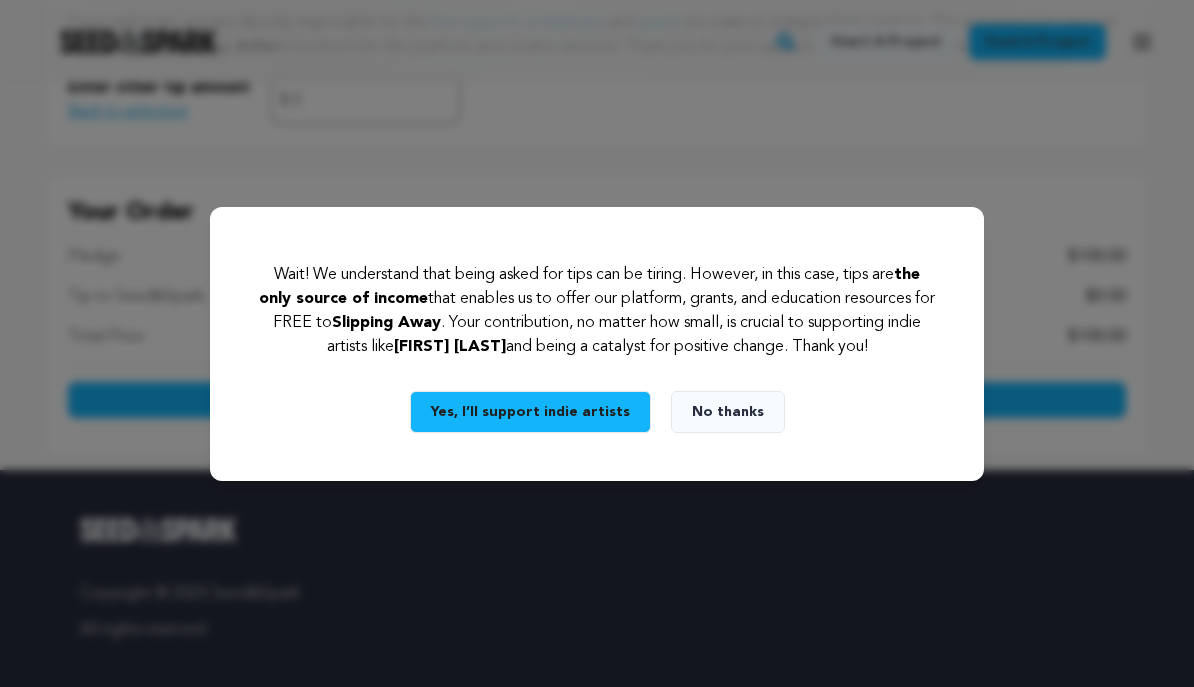 click on "Yes, I’ll support indie artists" at bounding box center (530, 412) 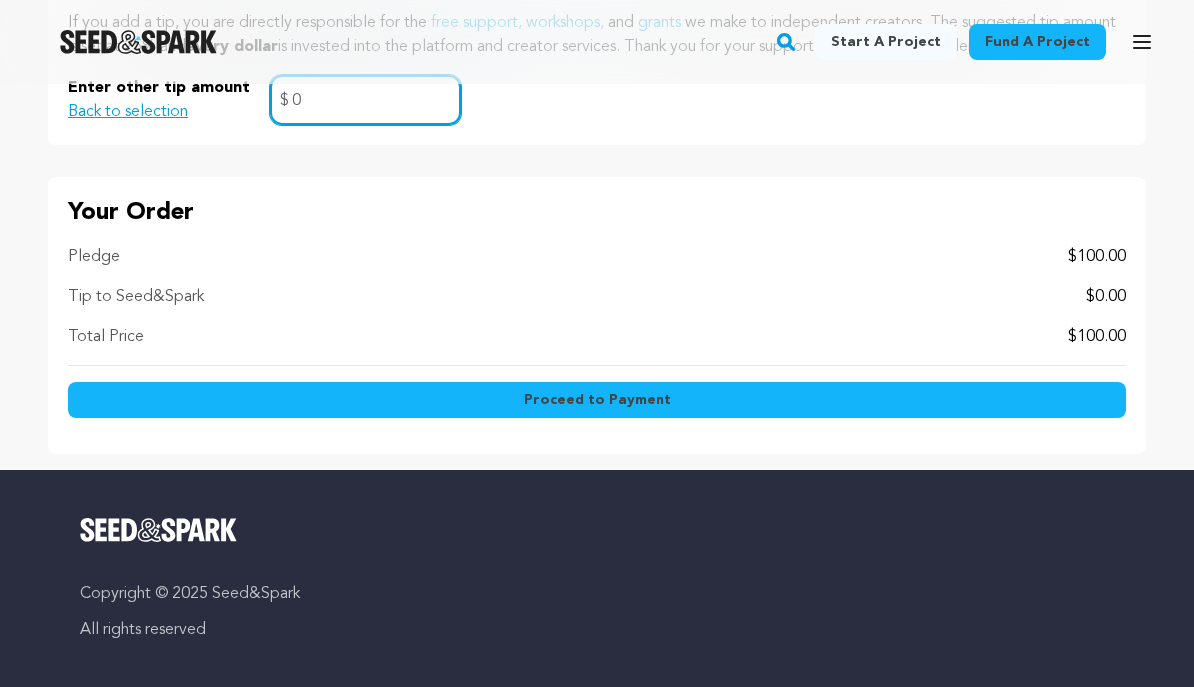 click on "0" at bounding box center (365, 100) 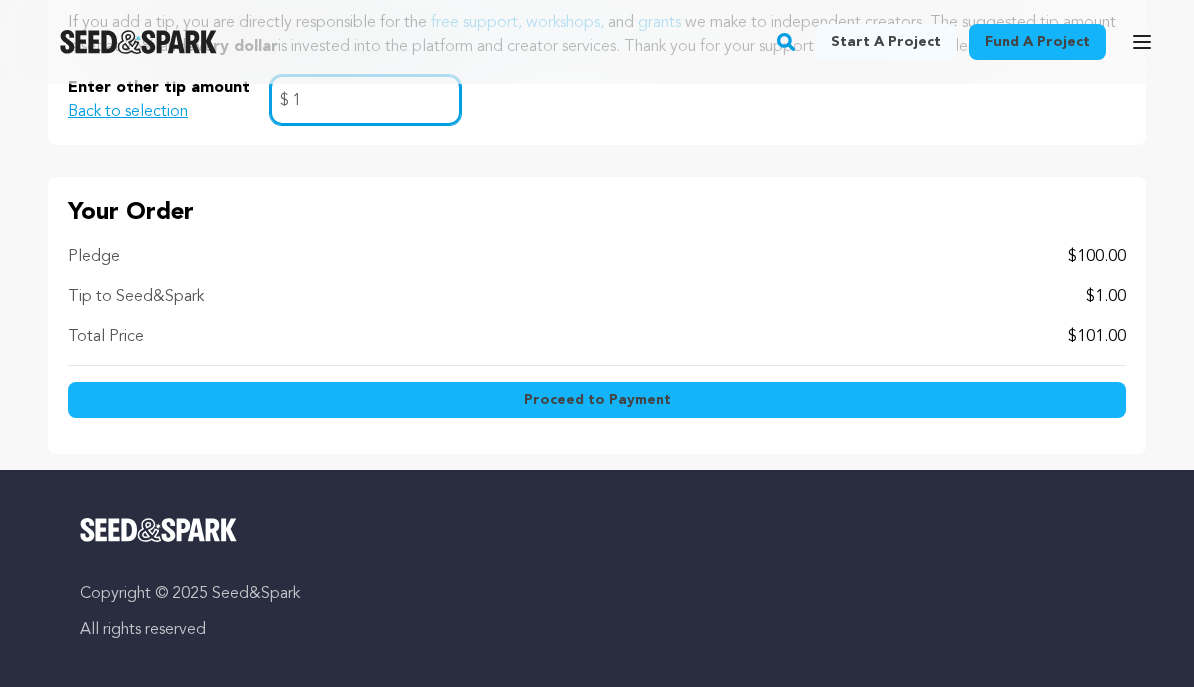 type on "10" 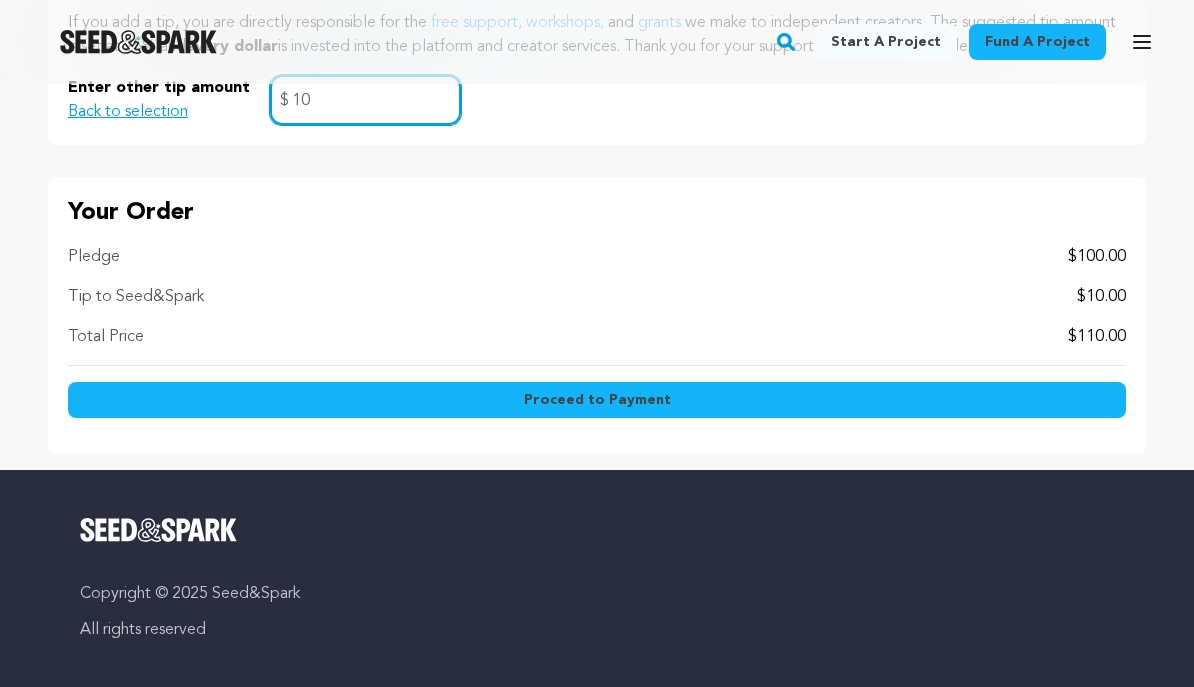 click on "$10
or more
Social Media Shoutout
For a $10 pledge, we’ll thank you with a personalized shoutout on our official  Slipping Away  social media—because you’re part of the story now!" at bounding box center (0, 0) 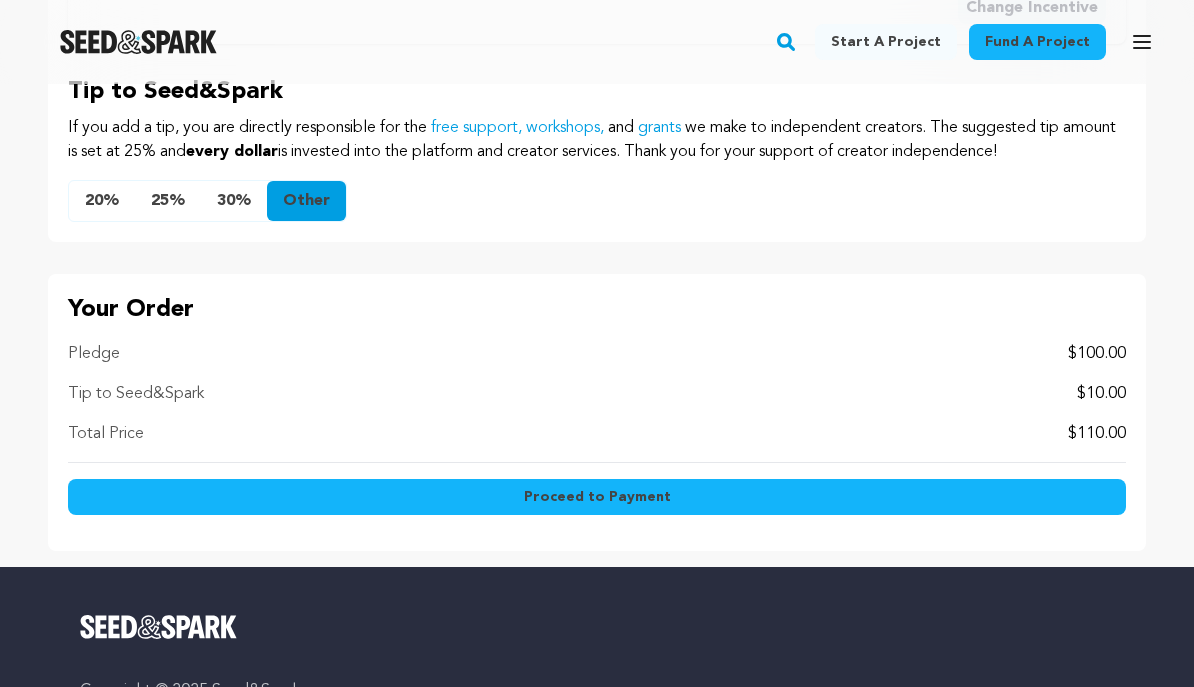 scroll, scrollTop: 2918, scrollLeft: 0, axis: vertical 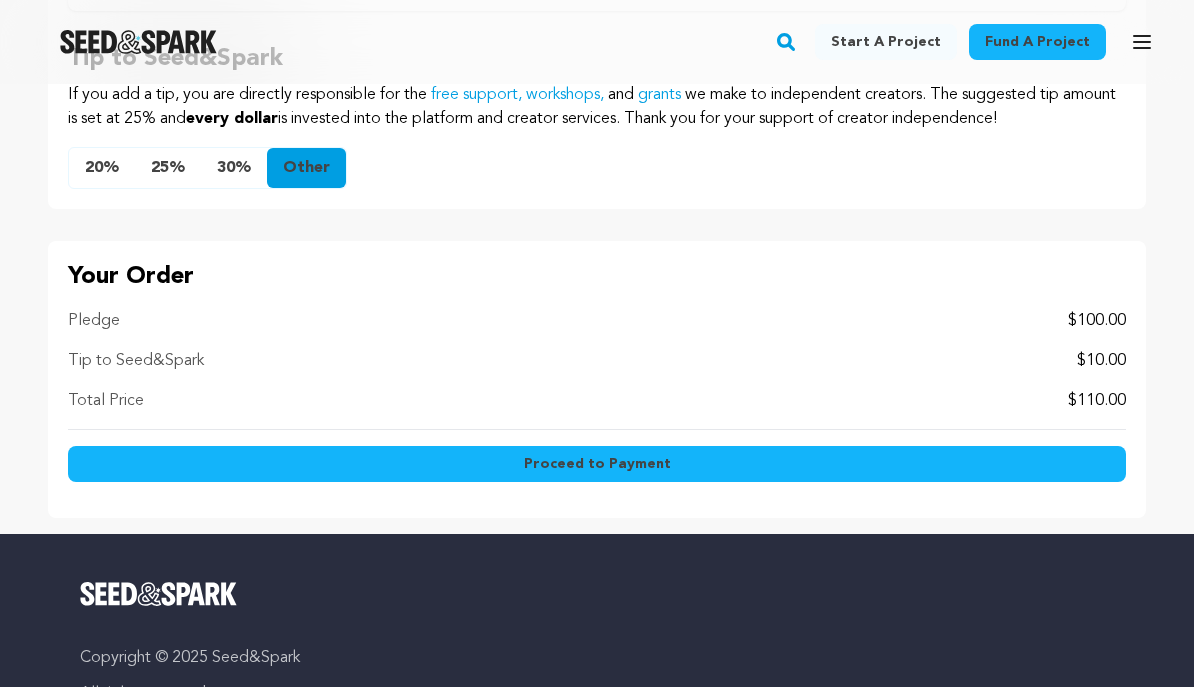 click on "Proceed to Payment" at bounding box center [597, 464] 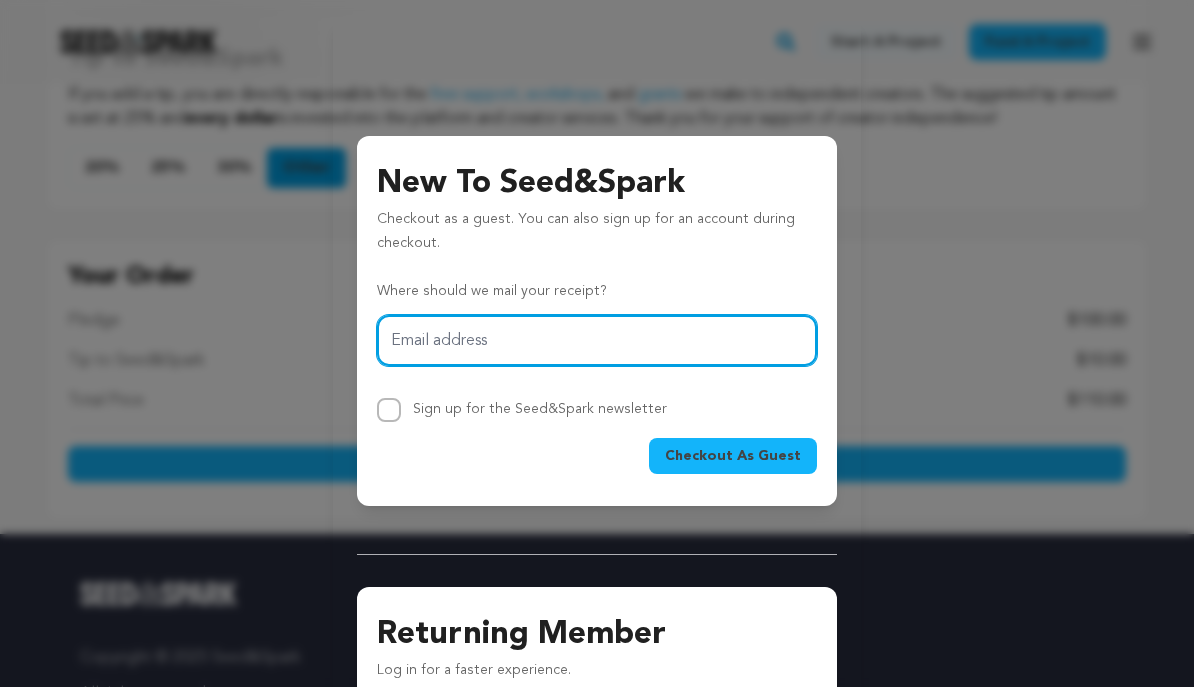 click on "Email address" at bounding box center [597, 340] 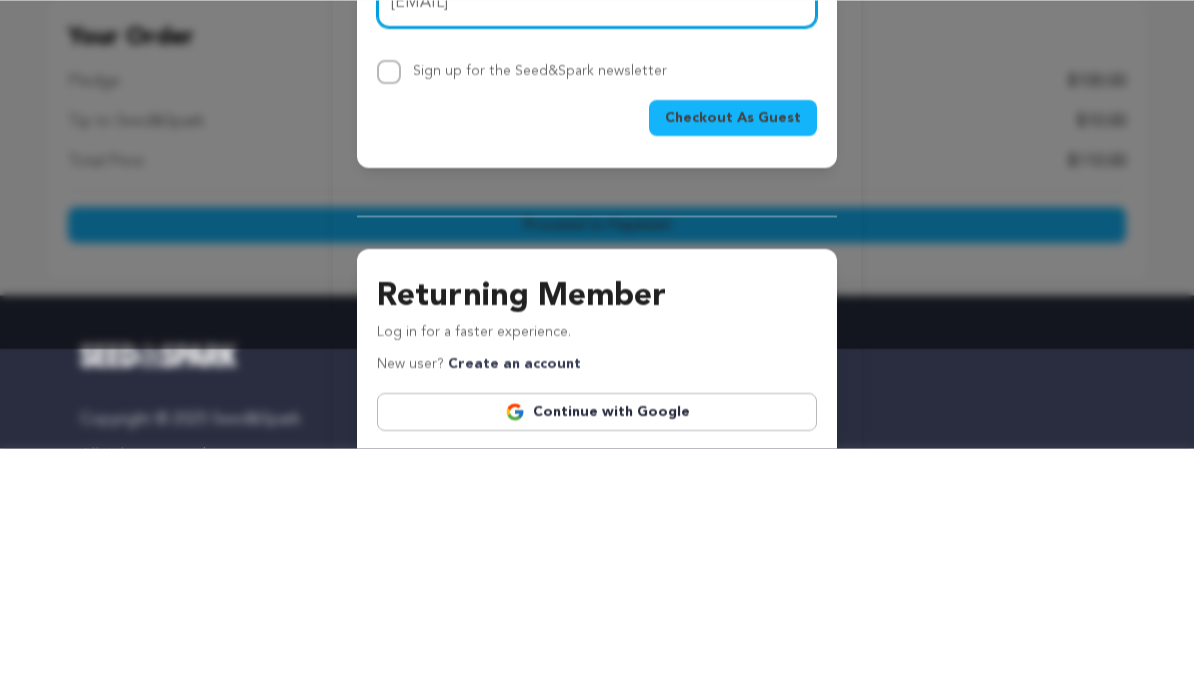 scroll, scrollTop: 106, scrollLeft: 0, axis: vertical 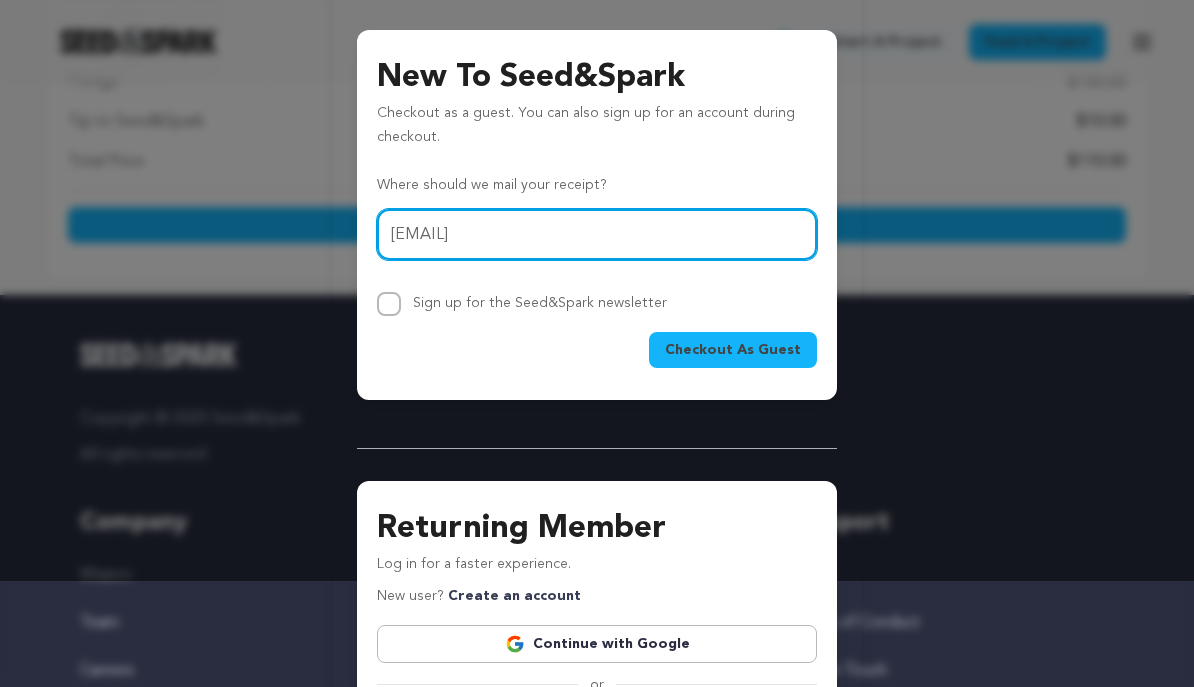 type on "[USERNAME]@example.com" 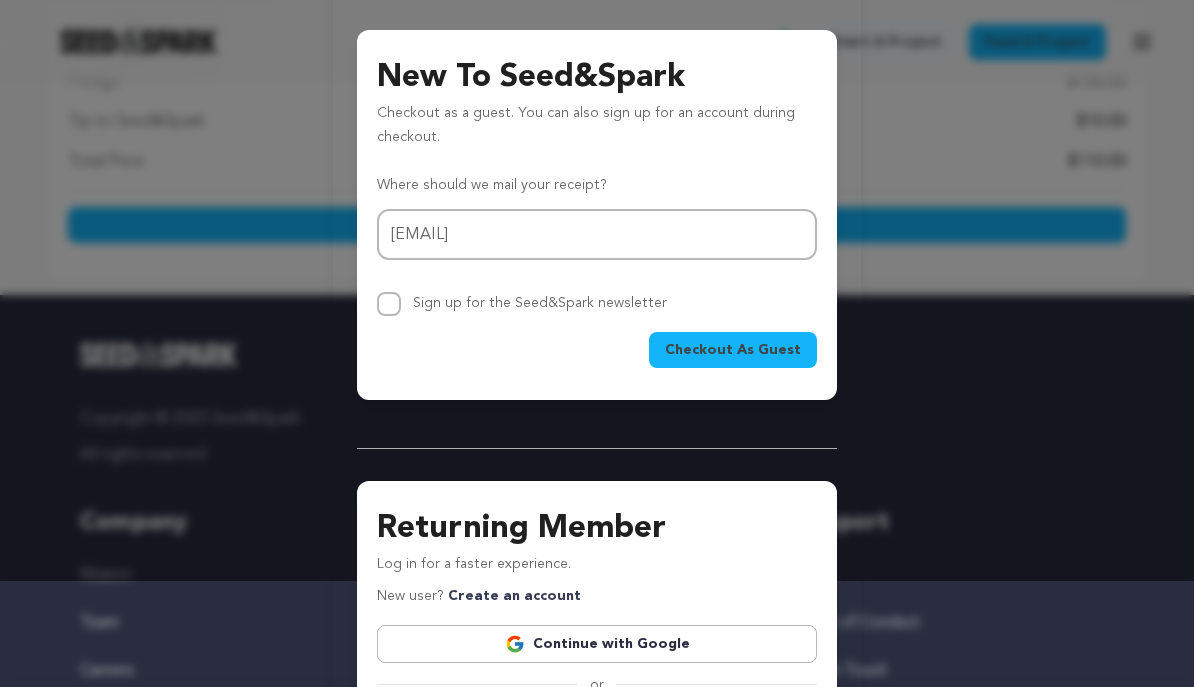 click on "Checkout As Guest" at bounding box center (733, 350) 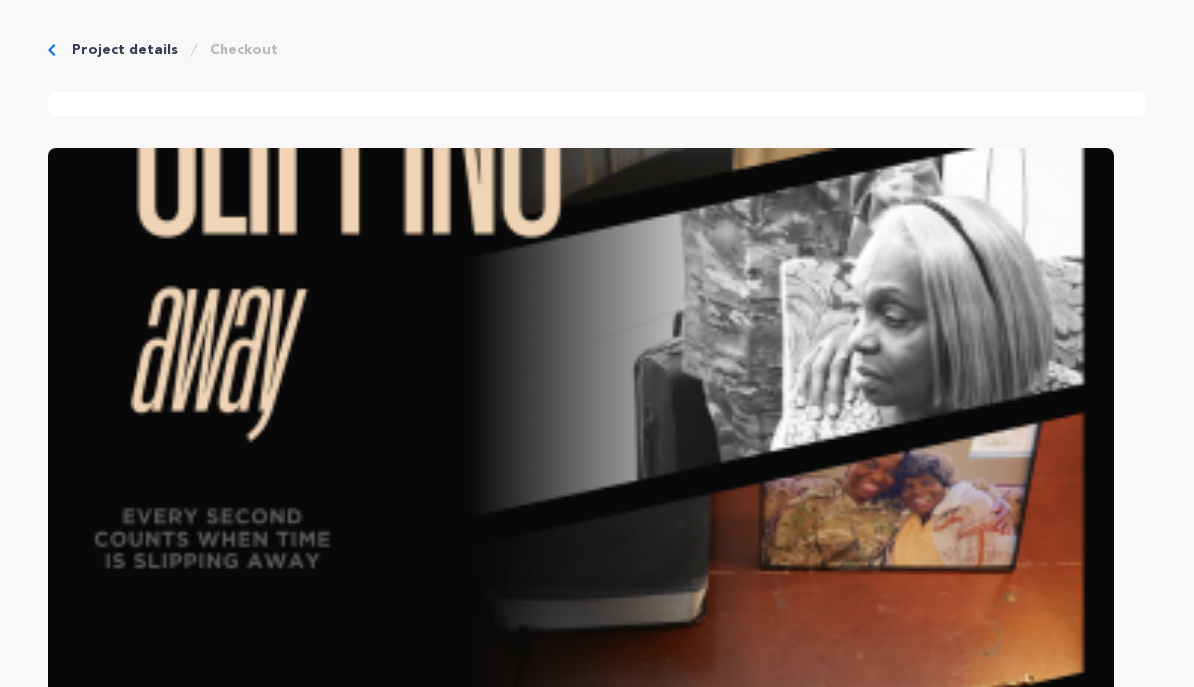 scroll, scrollTop: 0, scrollLeft: 0, axis: both 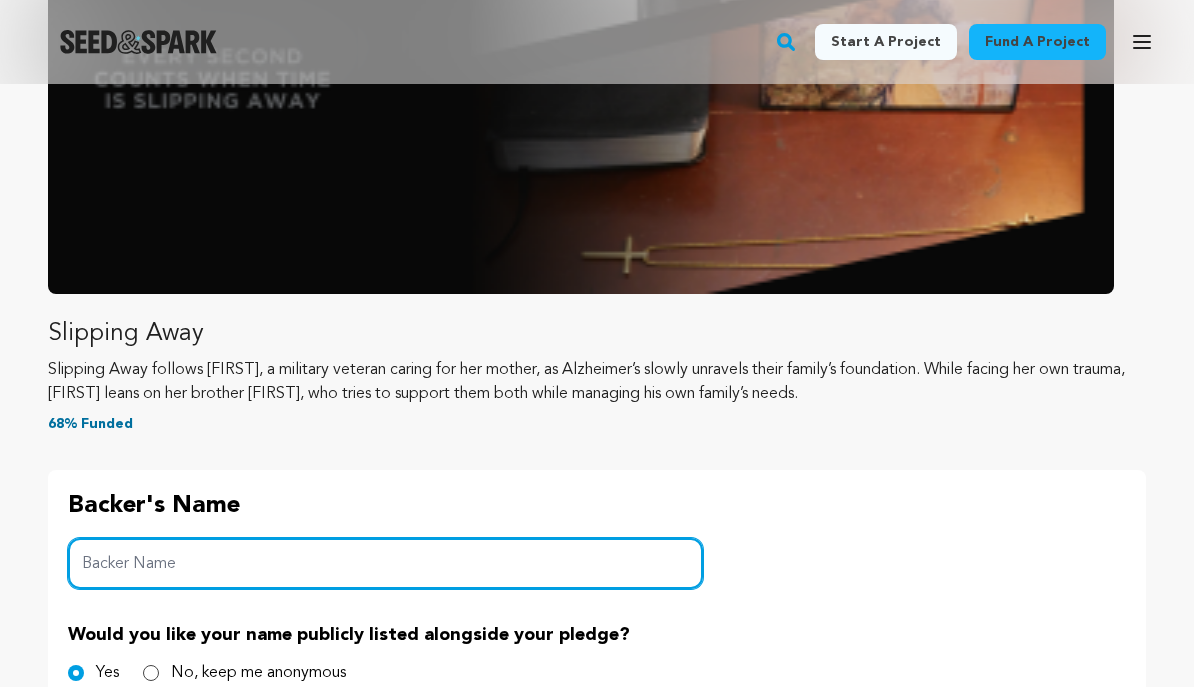 click on "Backer Name" at bounding box center [385, 563] 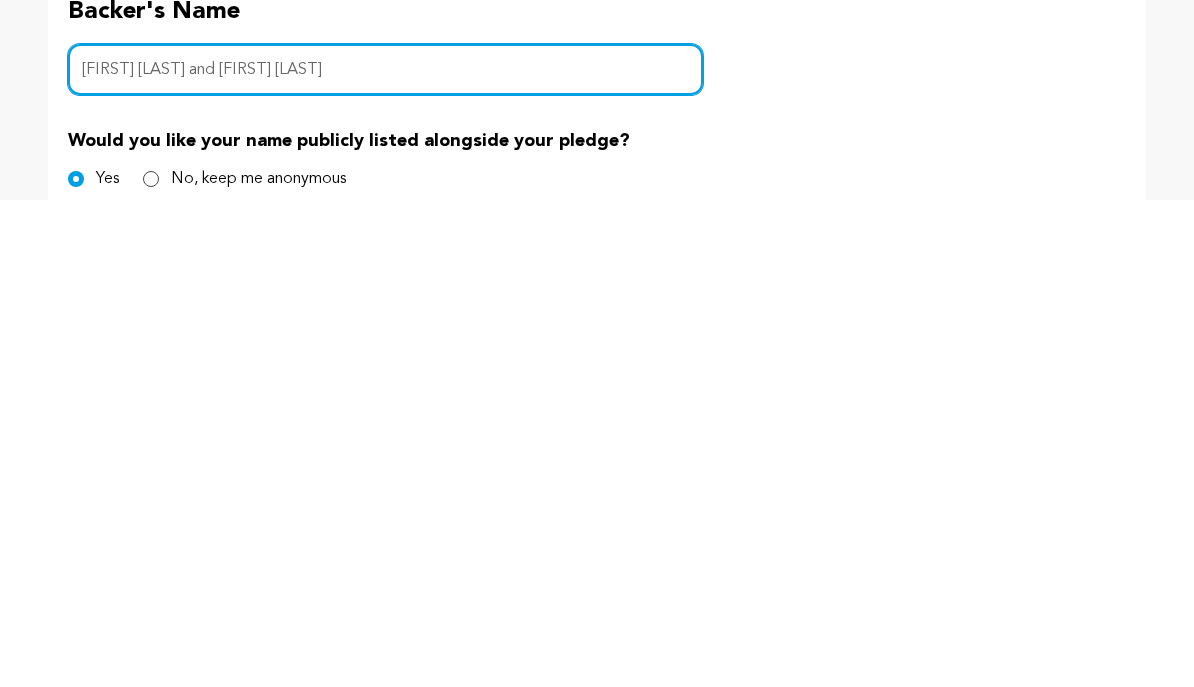 scroll, scrollTop: 583, scrollLeft: 0, axis: vertical 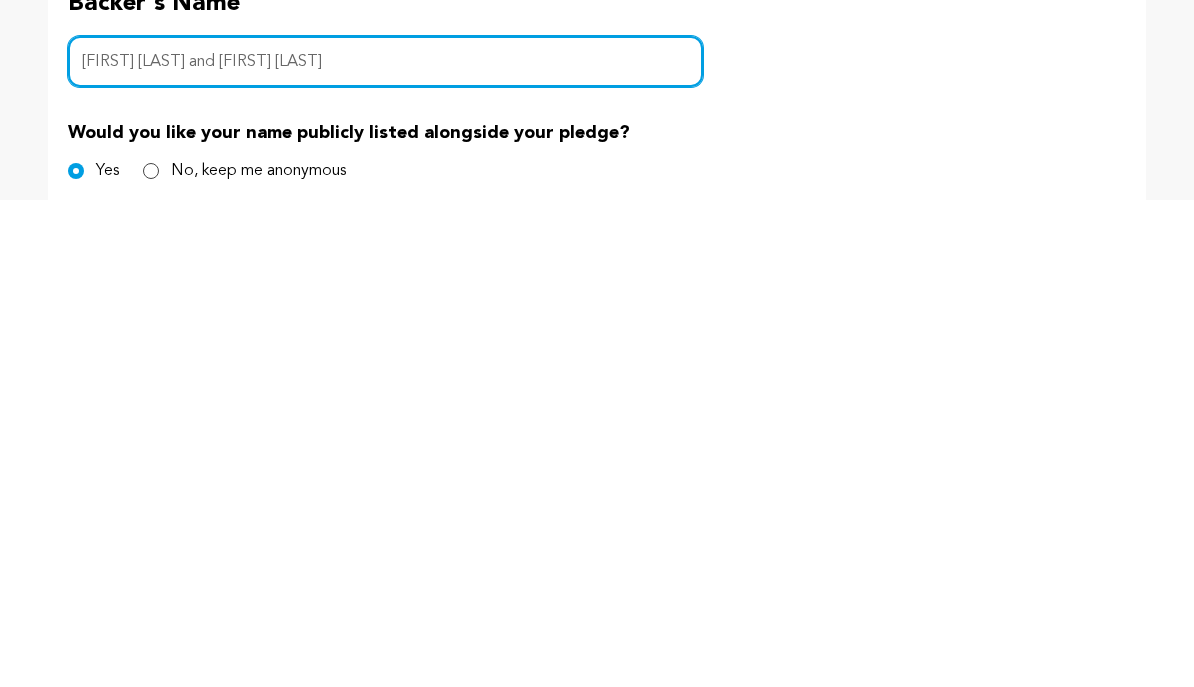 type on "Frank Wright II and Jenise Lucas" 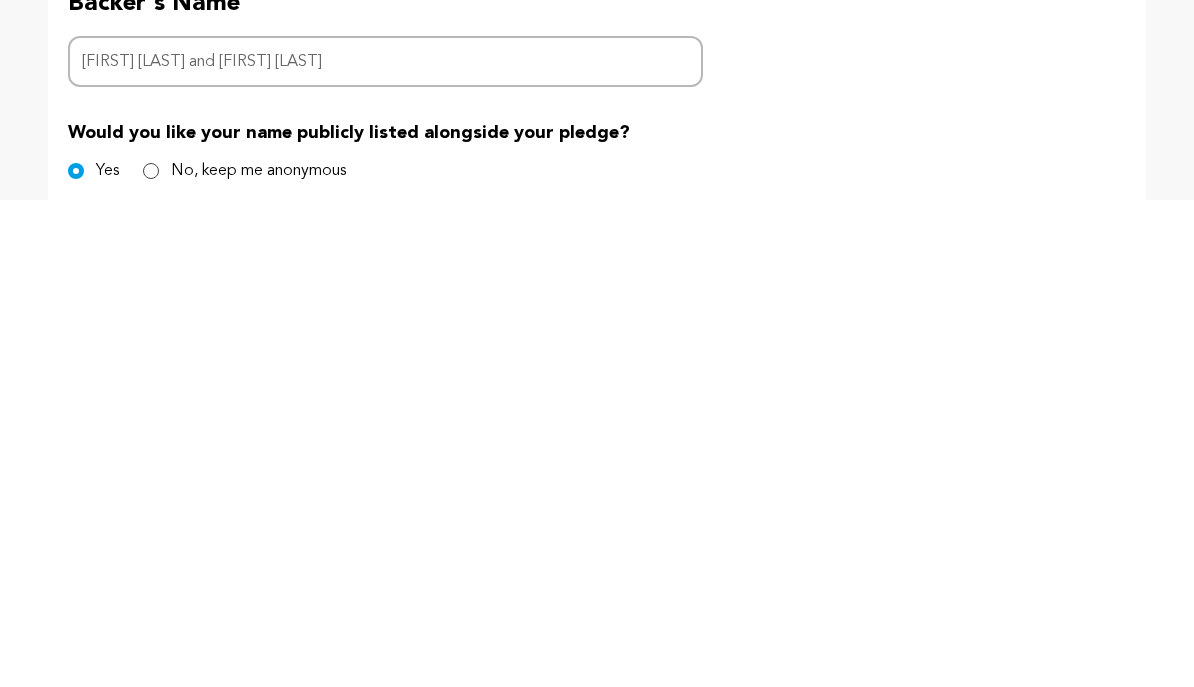 click on "No, keep me anonymous" at bounding box center (151, 658) 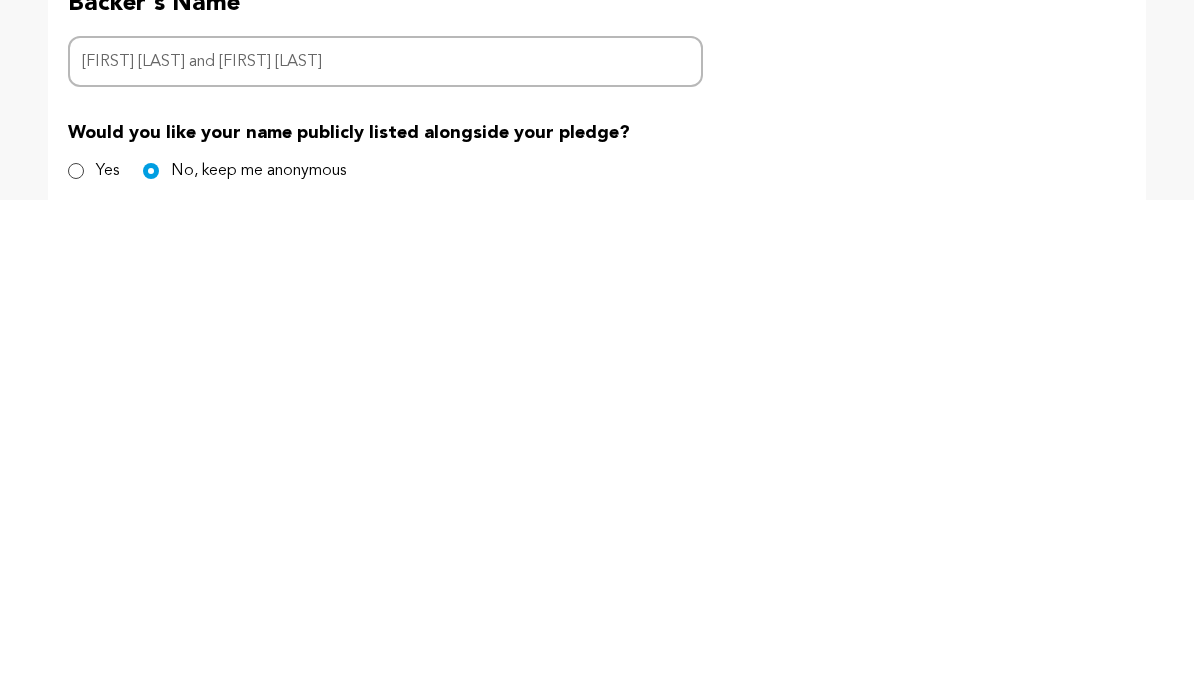 scroll, scrollTop: 1071, scrollLeft: 0, axis: vertical 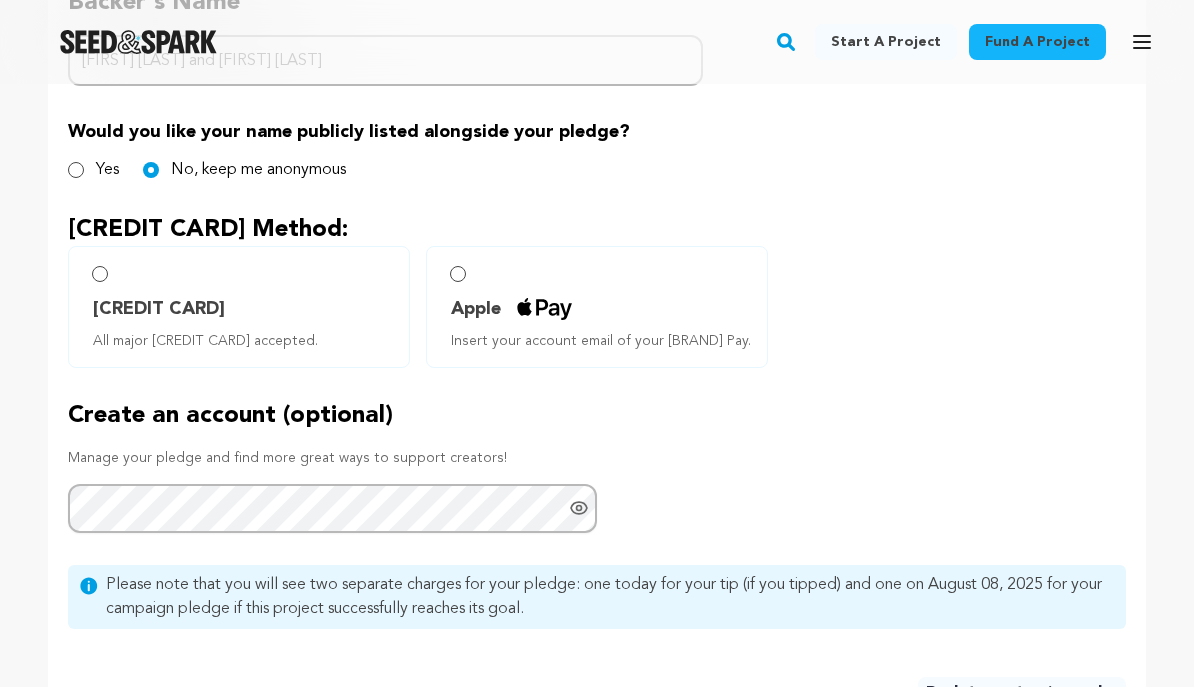 click on "Apple
Insert your account email of your Apple Pay." at bounding box center (597, 307) 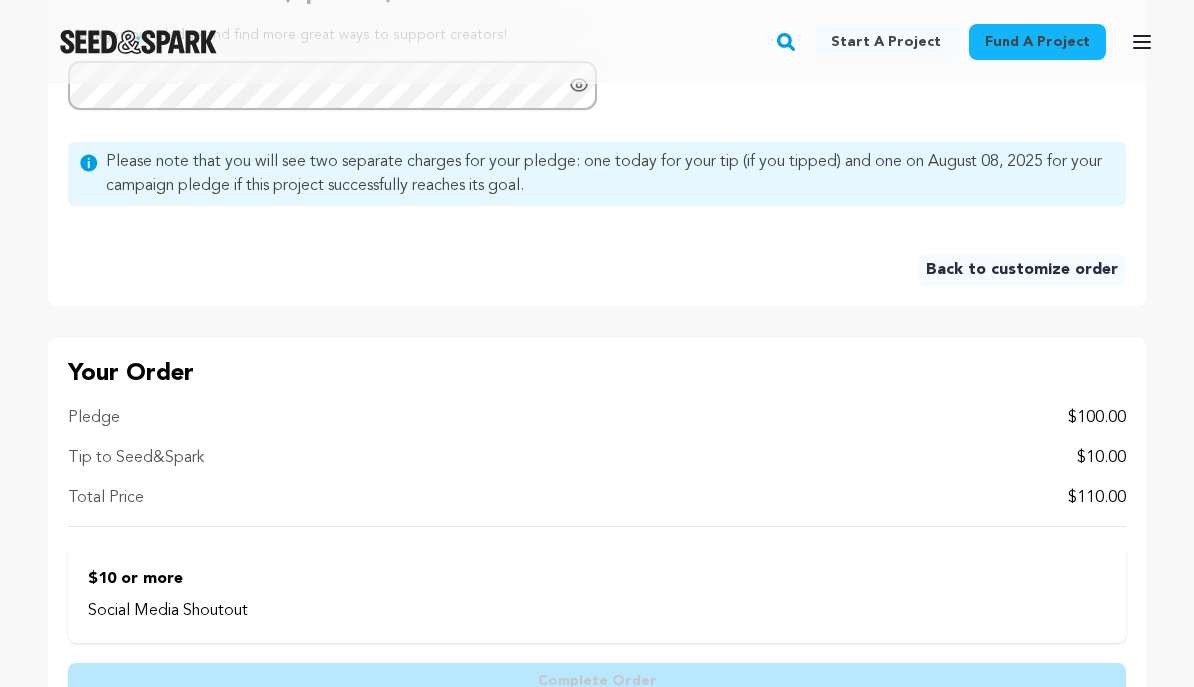 scroll, scrollTop: 1497, scrollLeft: 0, axis: vertical 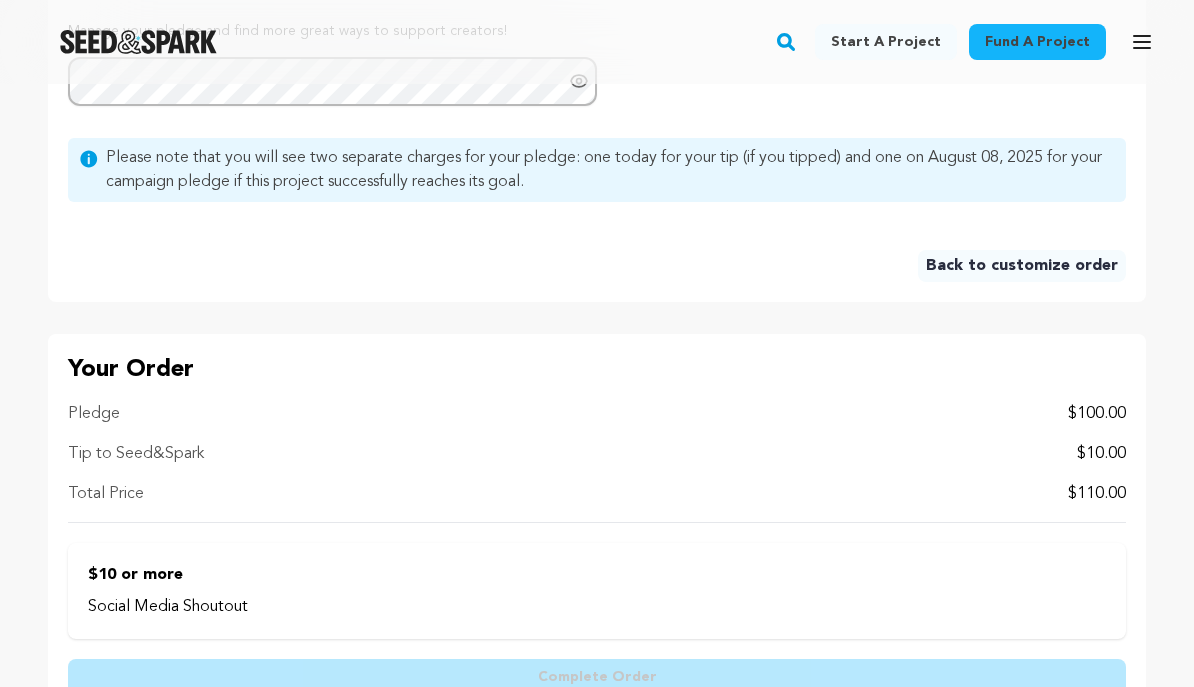 click on "Total Price" at bounding box center [106, 495] 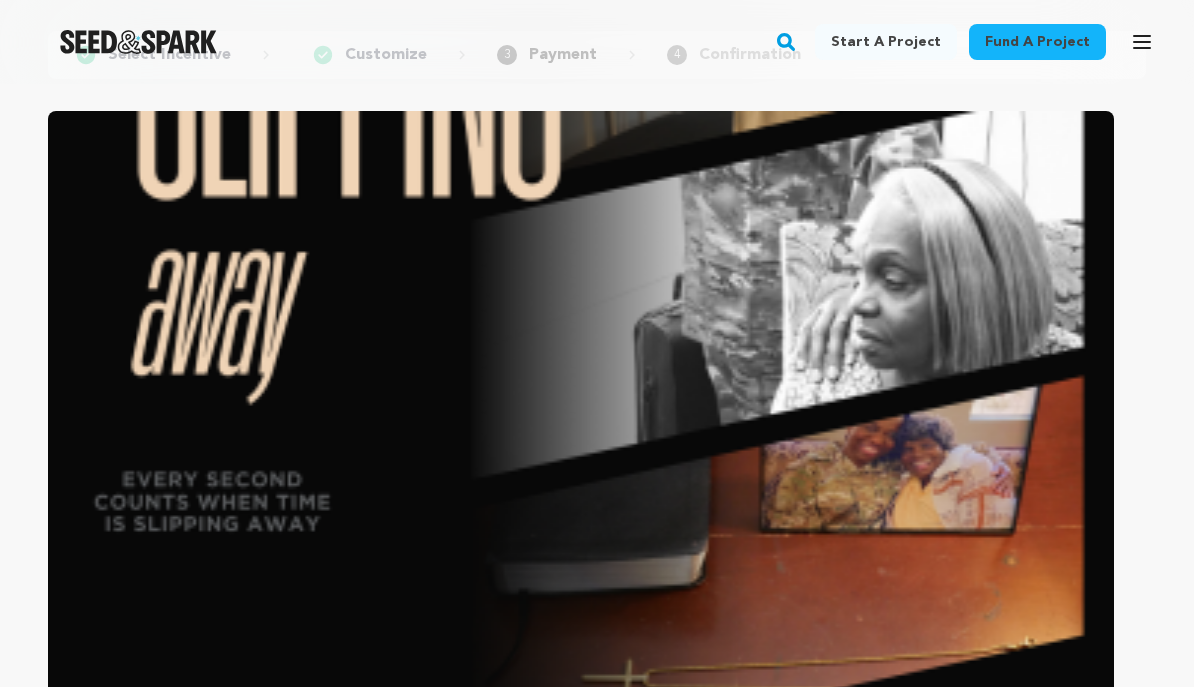 scroll, scrollTop: 0, scrollLeft: 0, axis: both 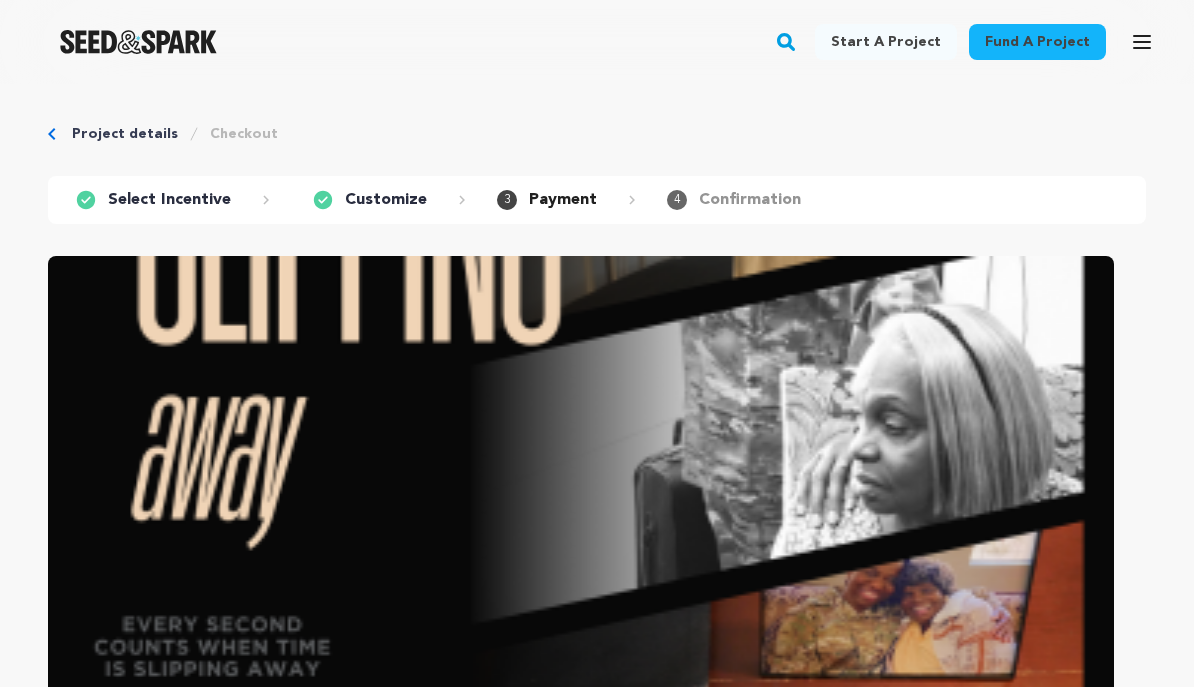 click on "Project details" at bounding box center (125, 134) 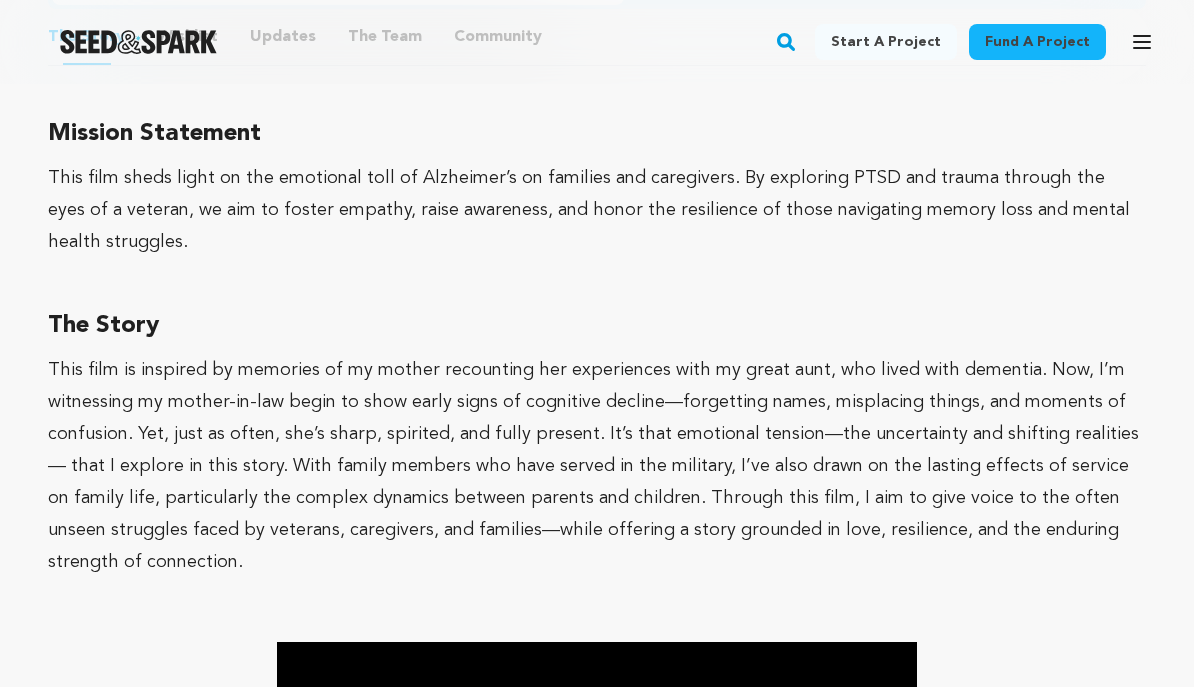 scroll, scrollTop: 1406, scrollLeft: 0, axis: vertical 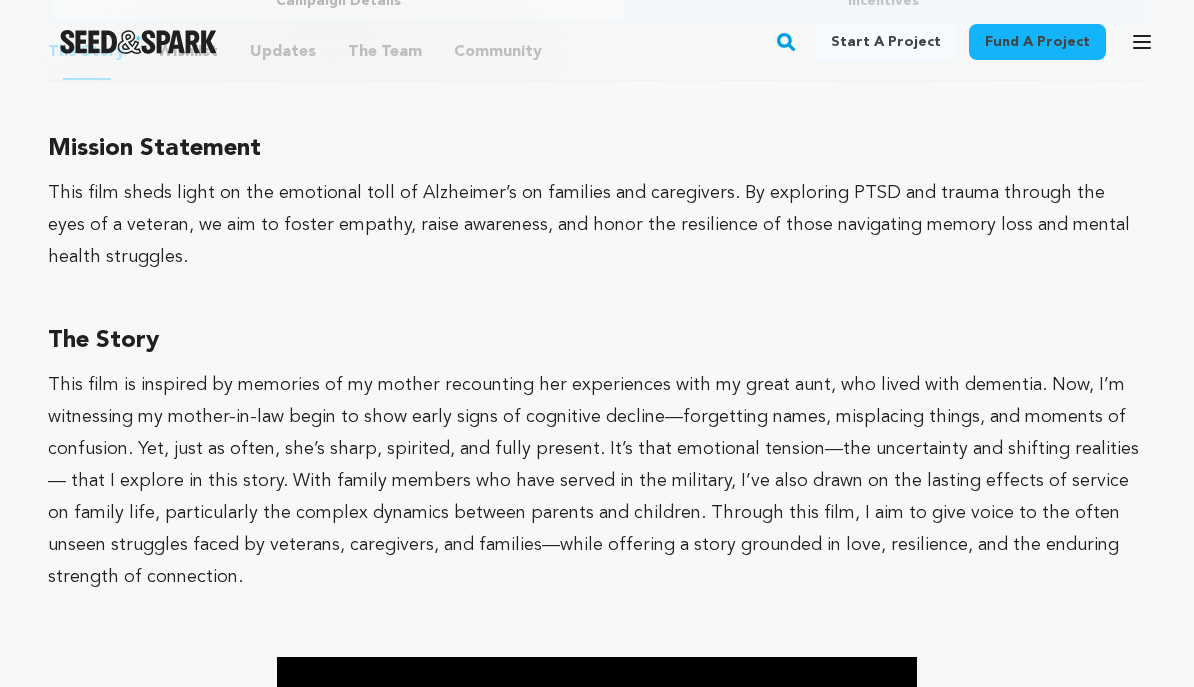 click on "Fund a project" at bounding box center [1037, 42] 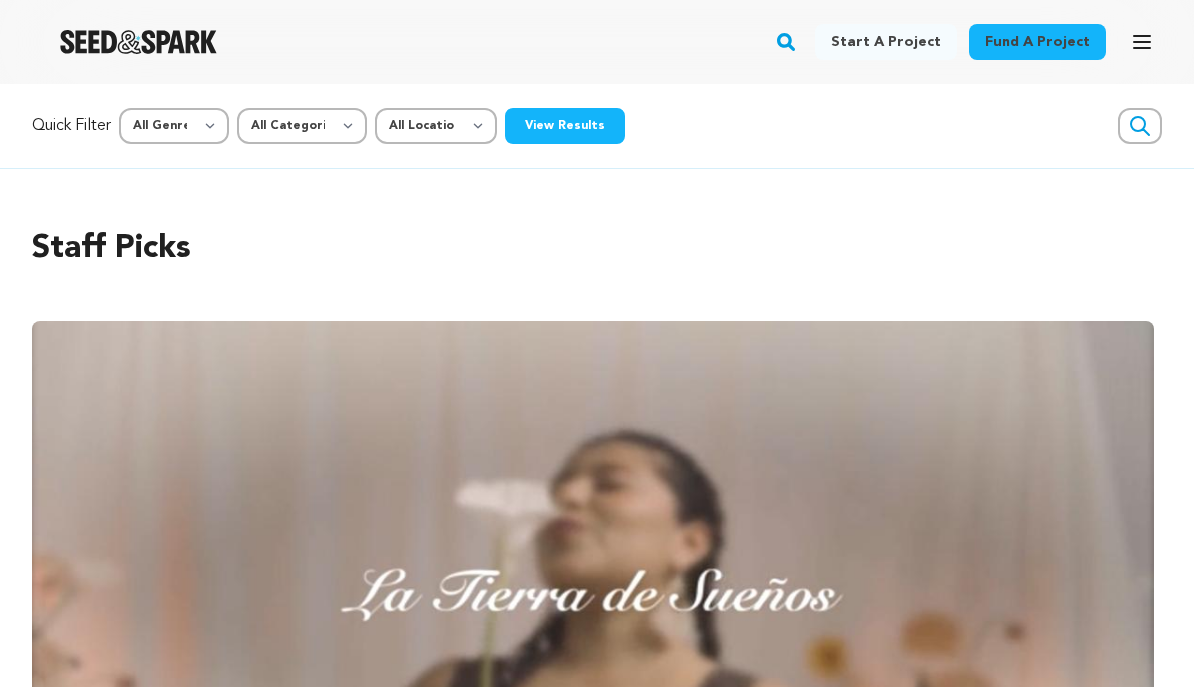 scroll, scrollTop: 0, scrollLeft: 0, axis: both 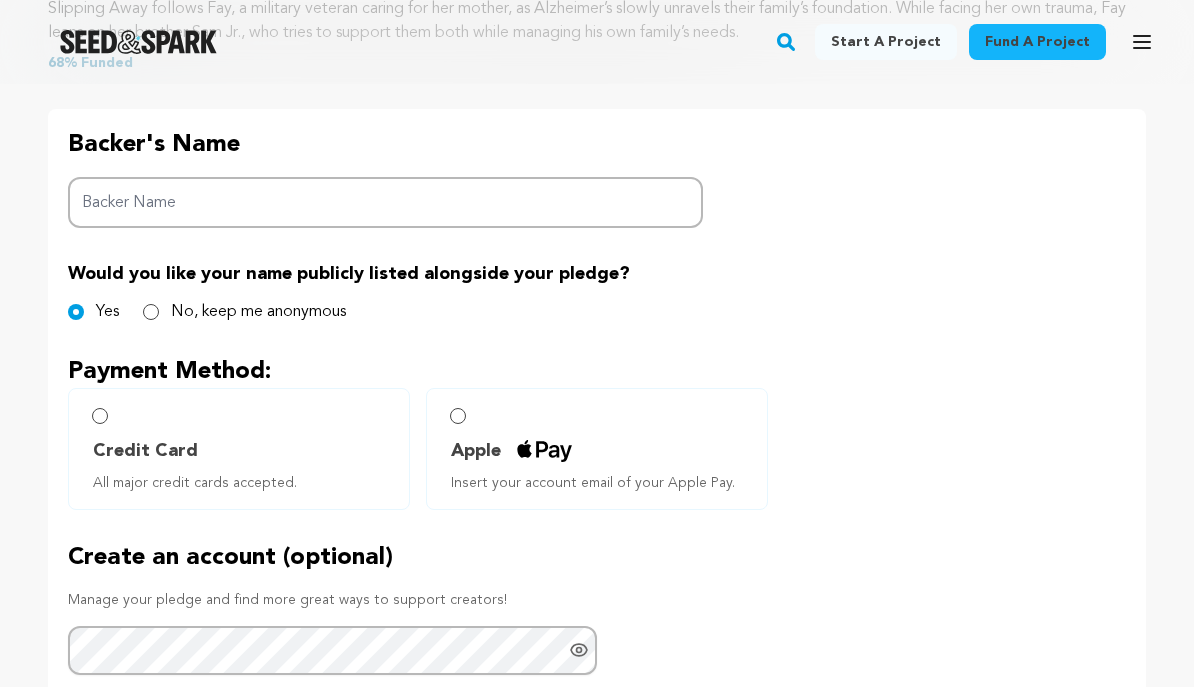 click on "Backer Name" at bounding box center (385, 202) 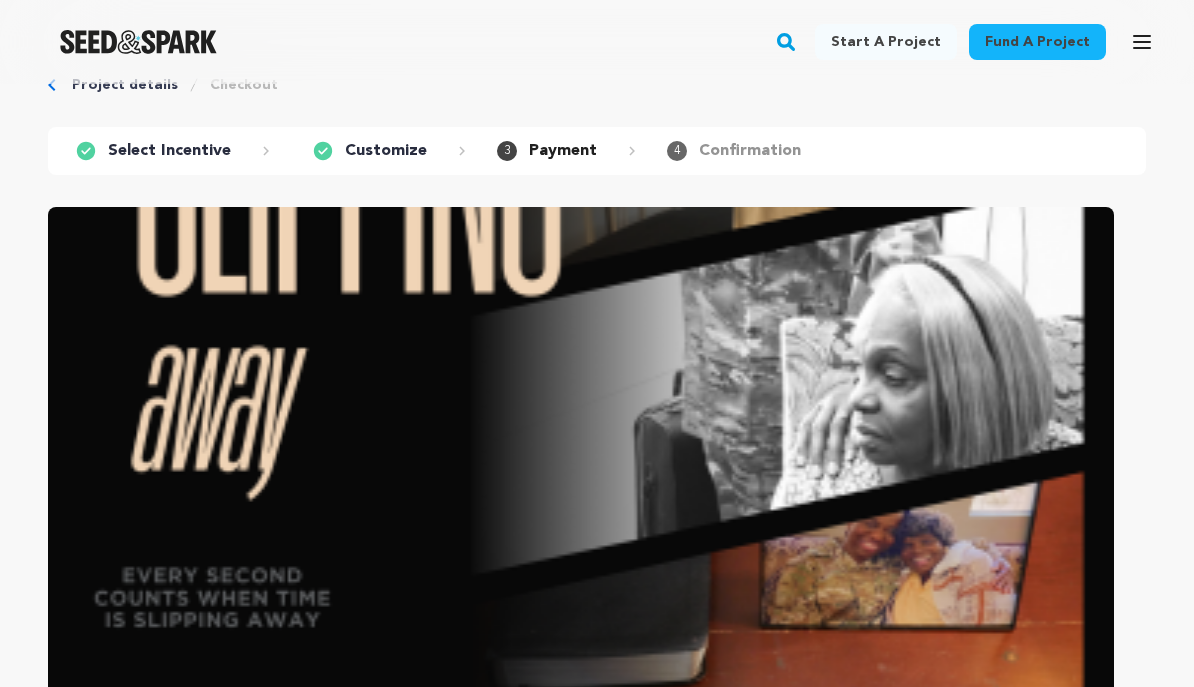 scroll, scrollTop: 0, scrollLeft: 0, axis: both 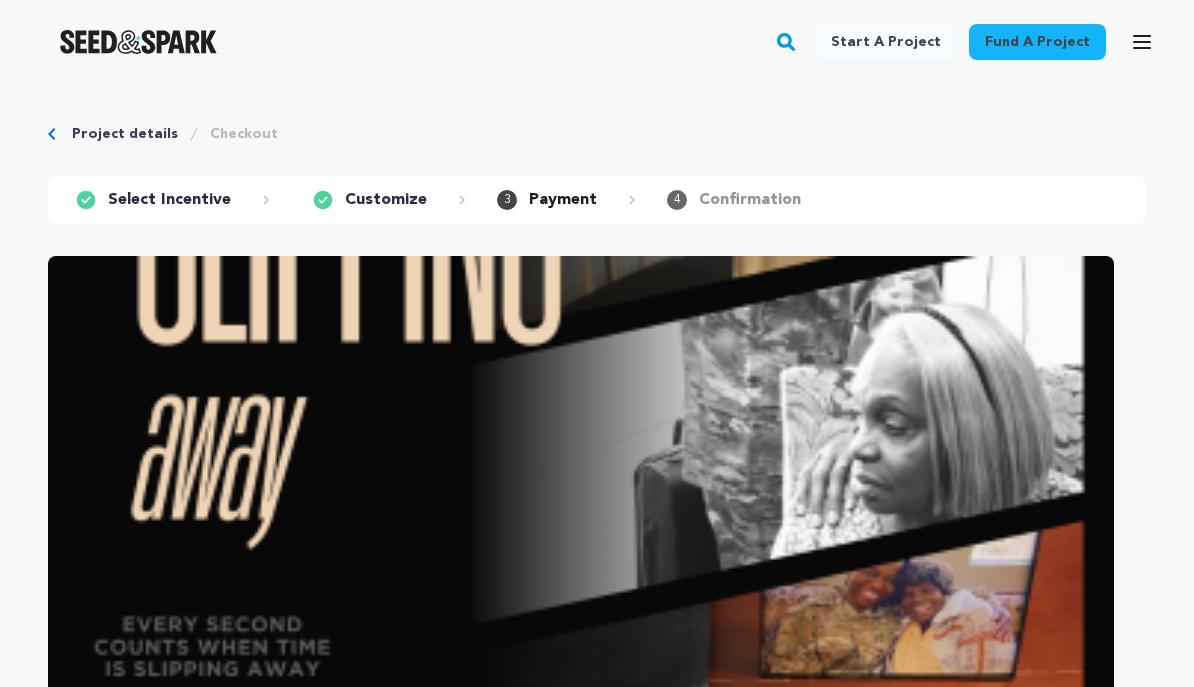 type on "Frank Wright II and Jenise Lucas" 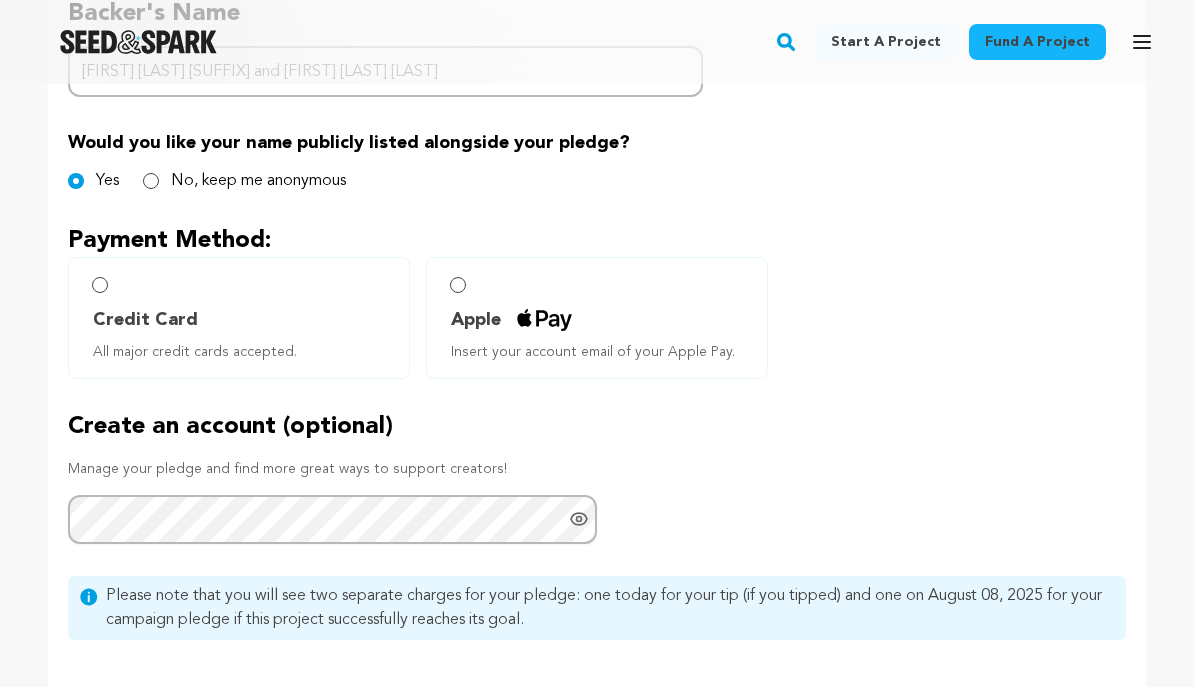 scroll, scrollTop: 1058, scrollLeft: 0, axis: vertical 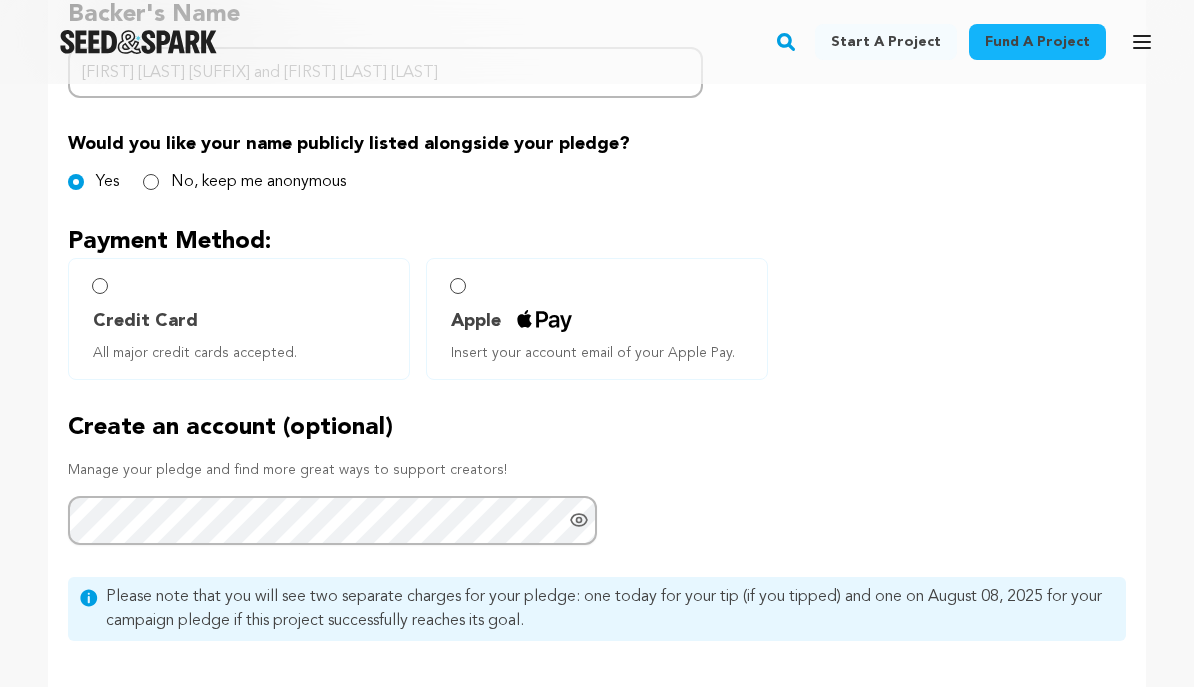 click on "Credit Card
All major credit cards accepted." at bounding box center (239, 320) 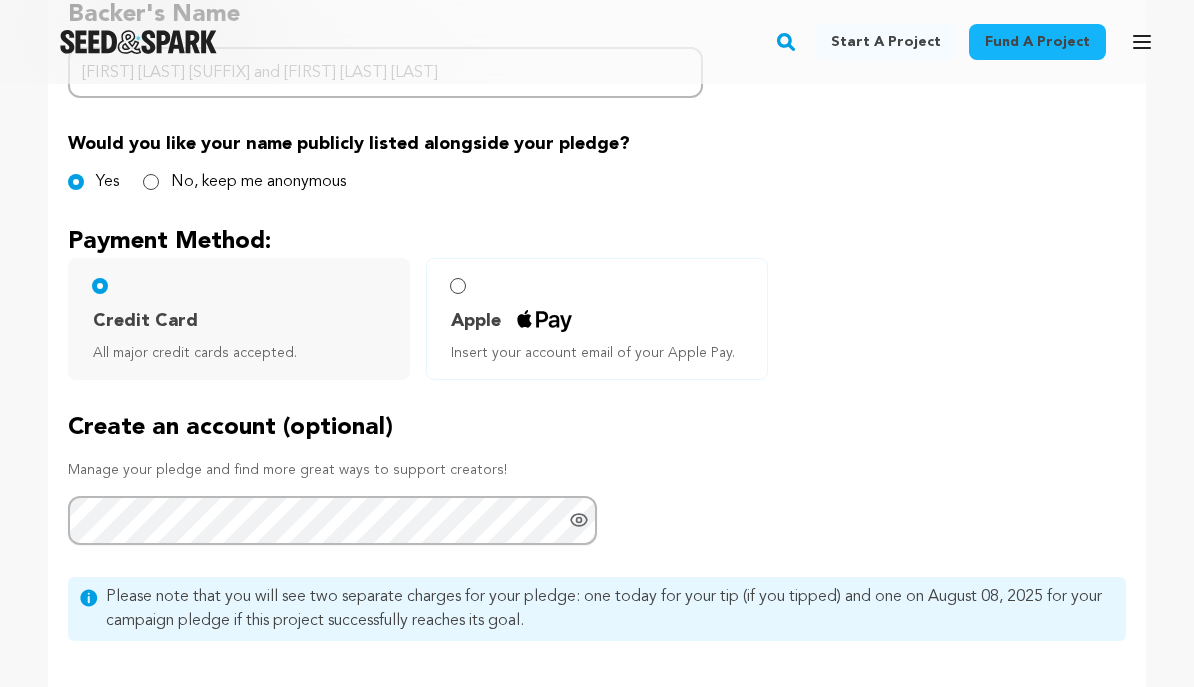 scroll, scrollTop: 1059, scrollLeft: 0, axis: vertical 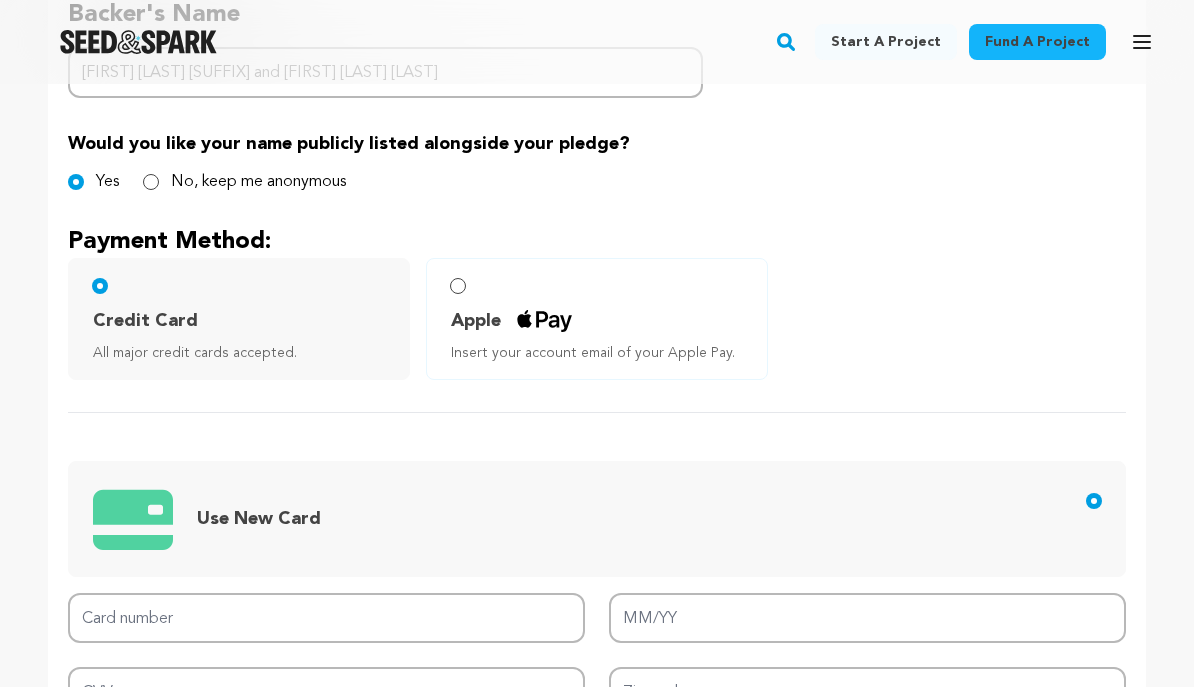click on "Apple
Insert your account email of your Apple Pay." at bounding box center [597, 319] 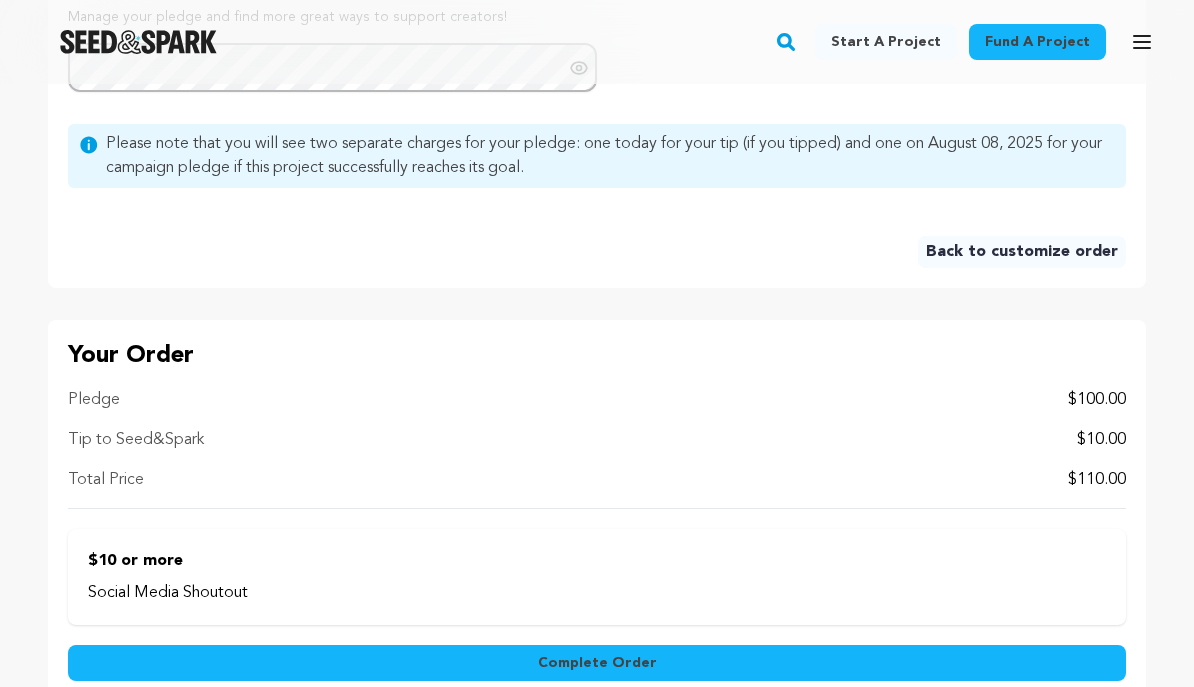 scroll, scrollTop: 1896, scrollLeft: 0, axis: vertical 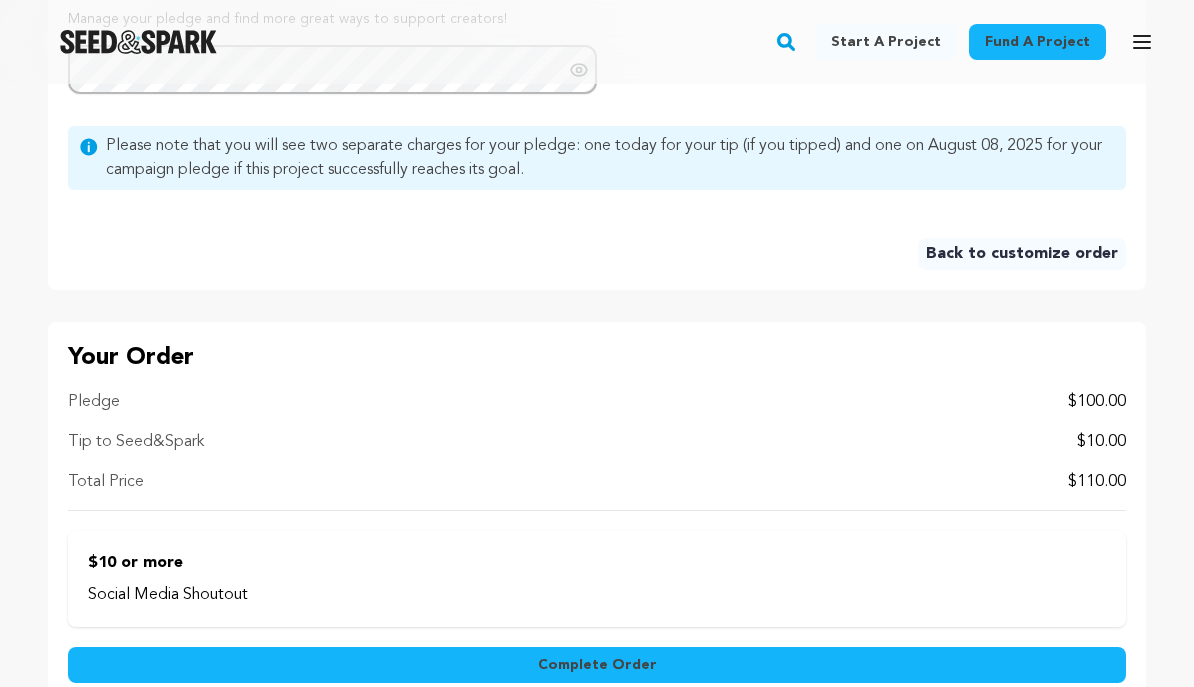 click on "Back to customize order" at bounding box center (1022, 254) 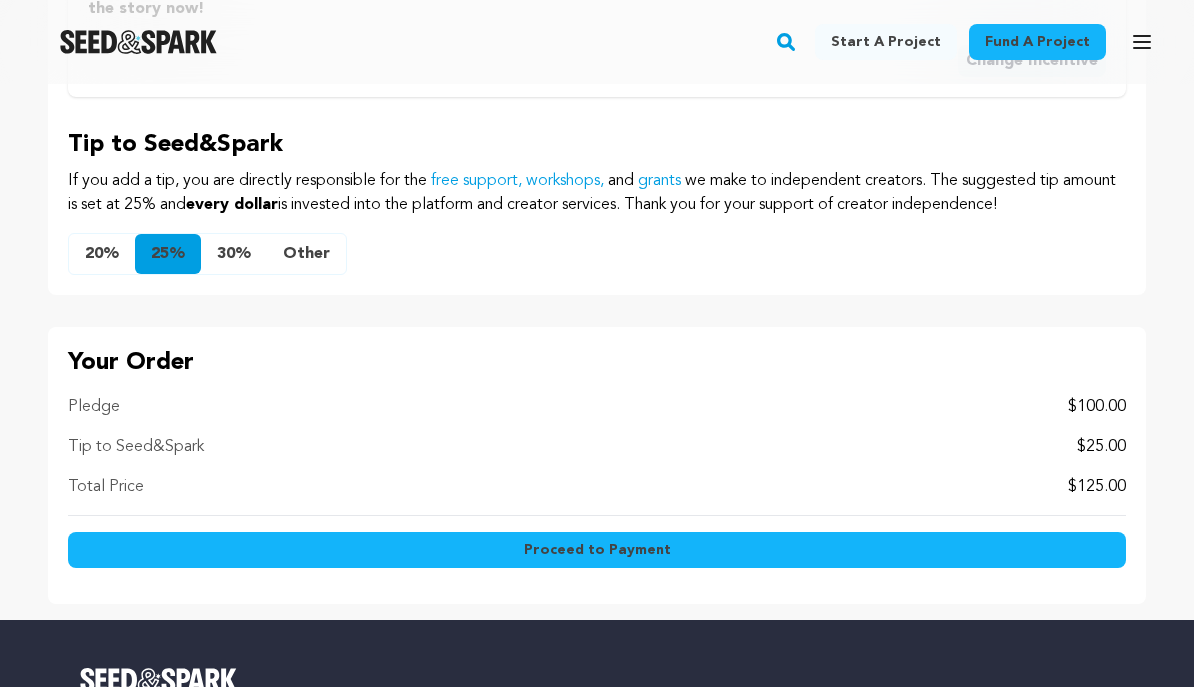 scroll, scrollTop: 2864, scrollLeft: 0, axis: vertical 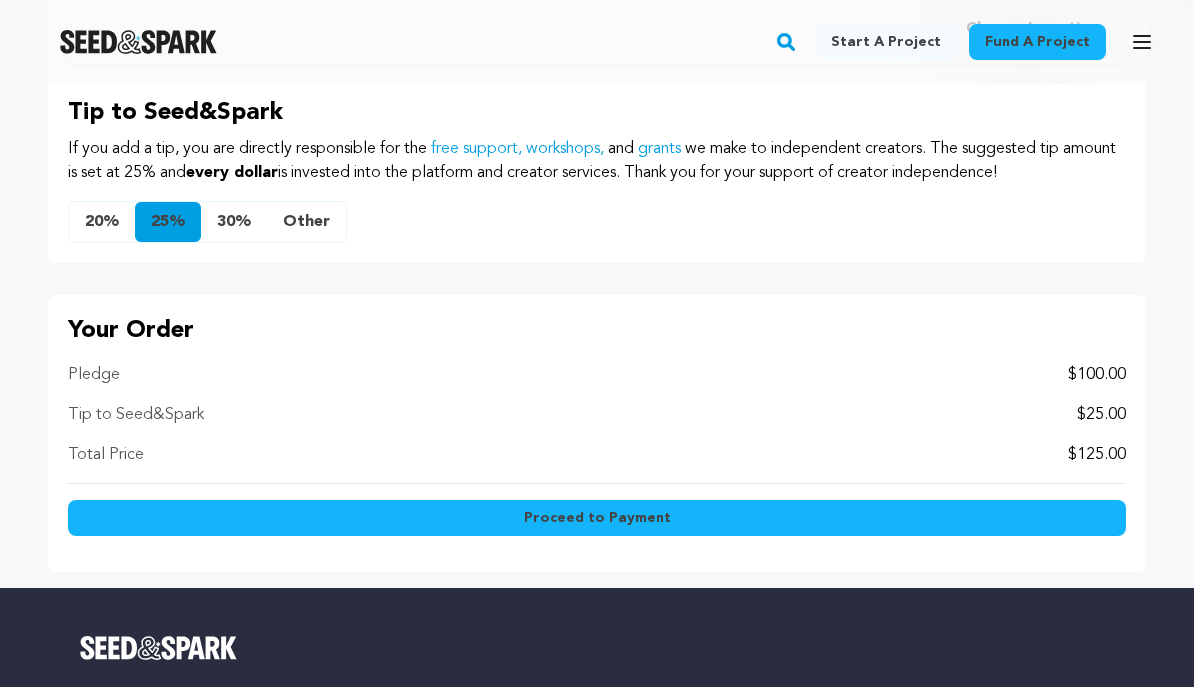 click on "Other" at bounding box center [306, 222] 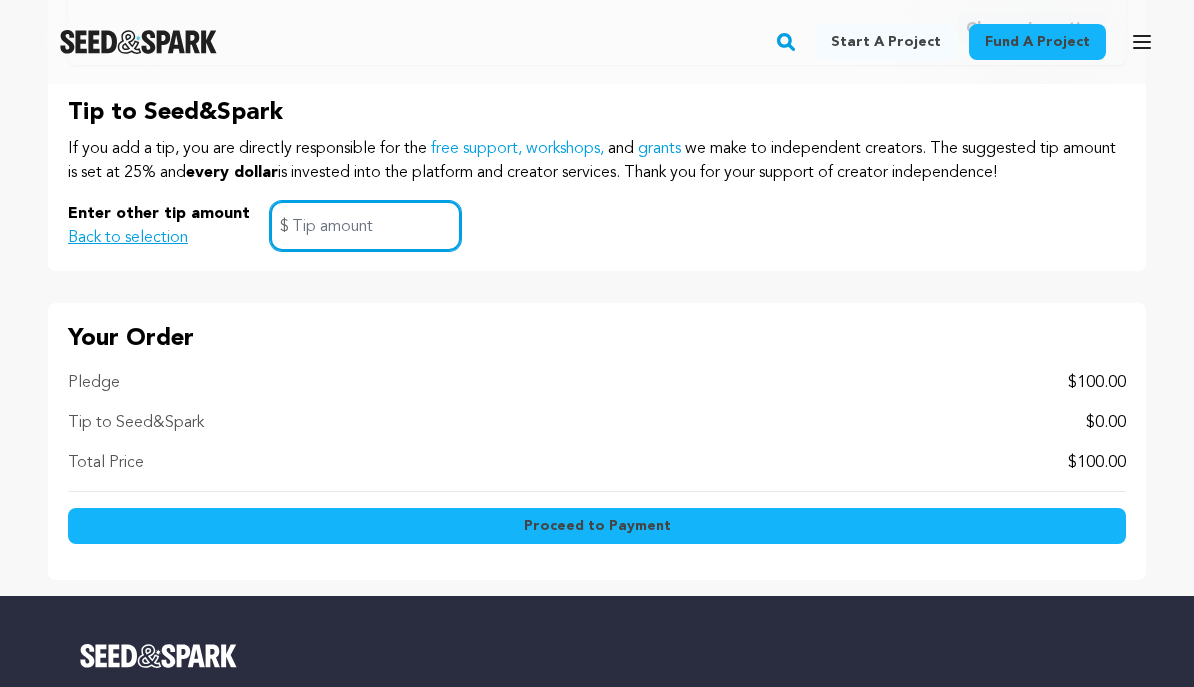 click at bounding box center [365, 226] 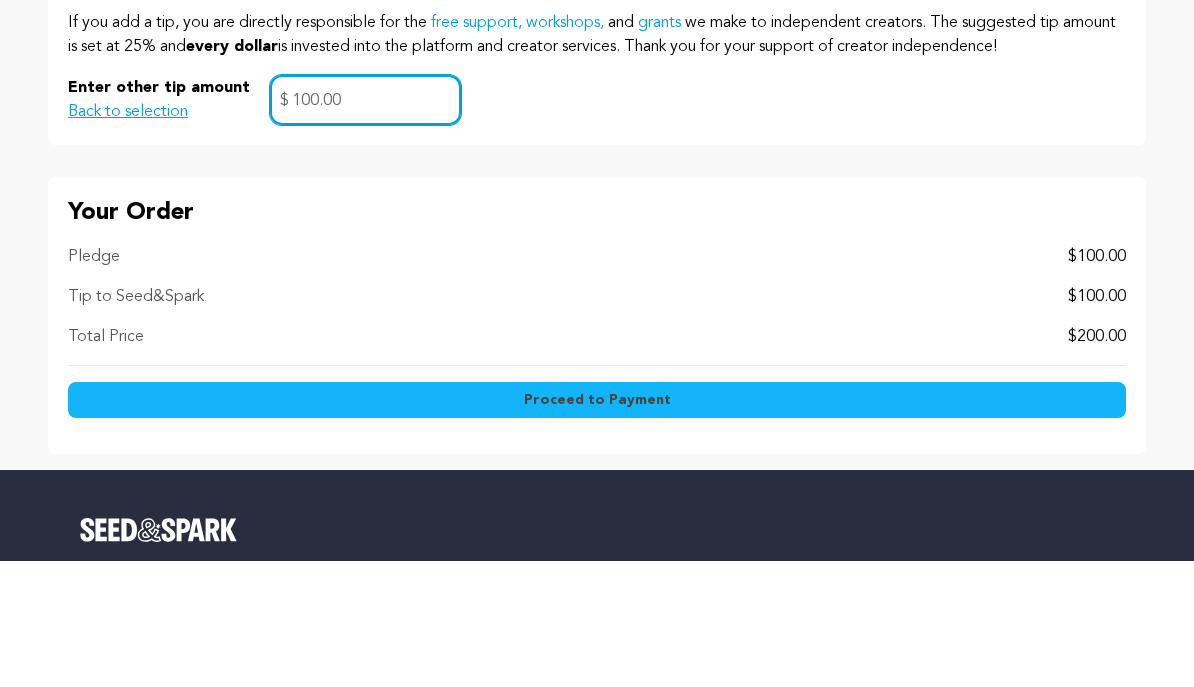 type on "100.00" 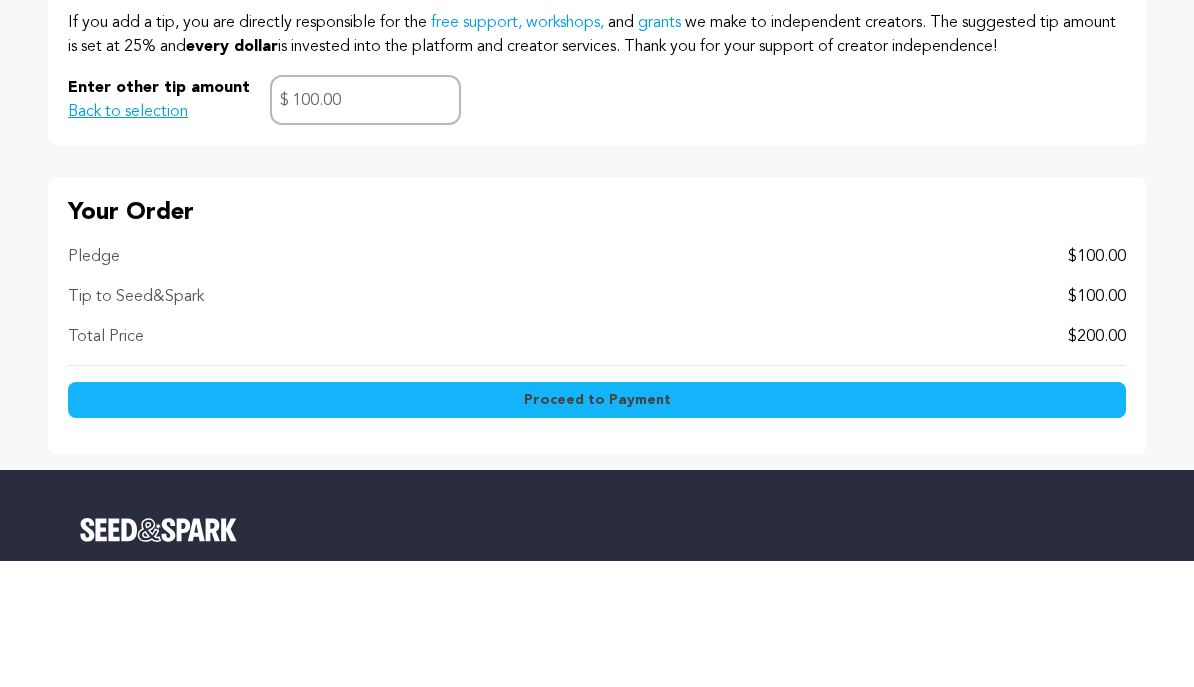 click on "Enter other tip amount
Back to selection
100.00
$" at bounding box center (597, 226) 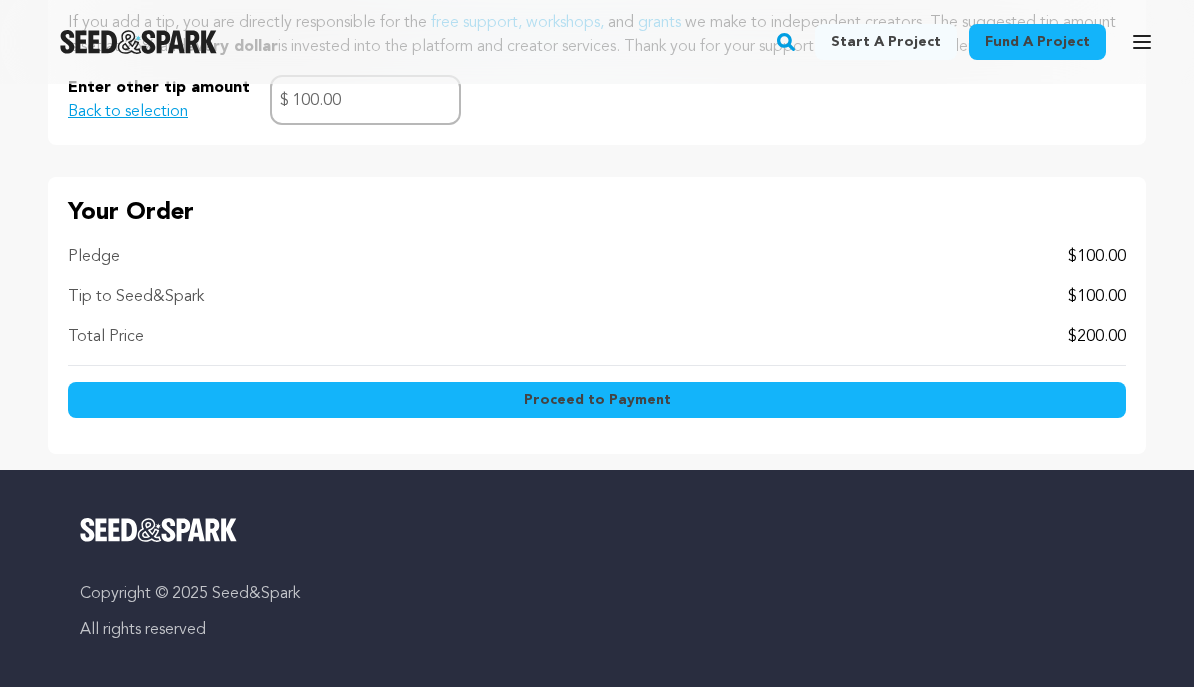 click on "Proceed to Payment" at bounding box center [597, 400] 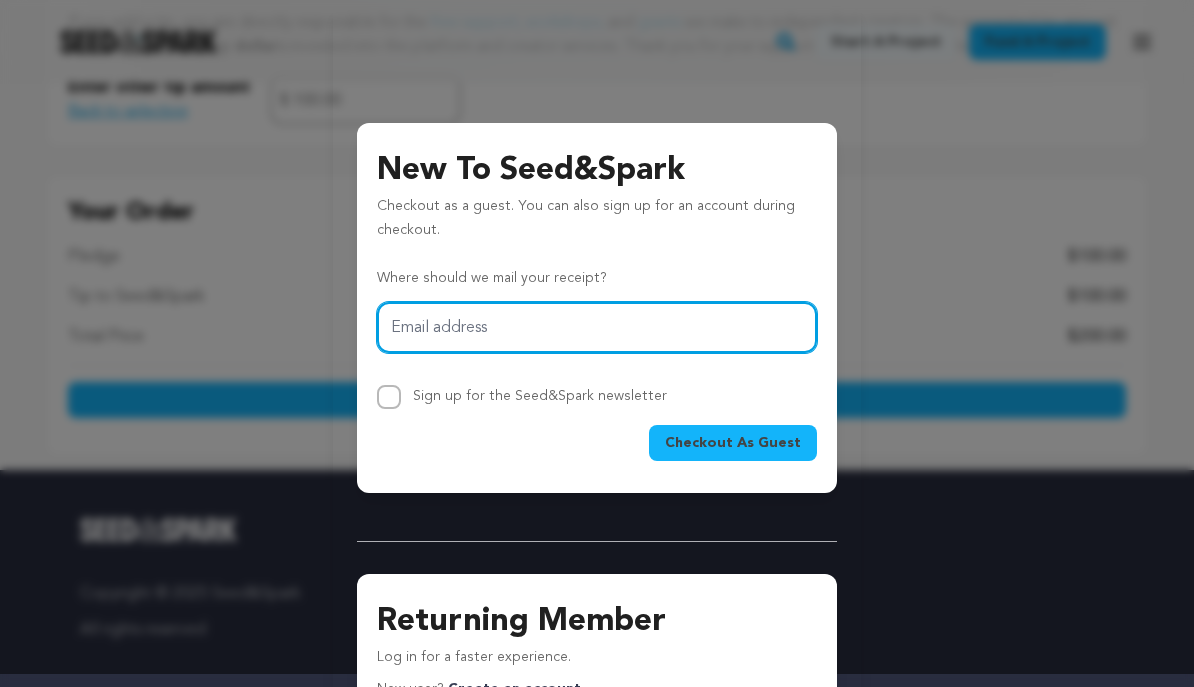 scroll, scrollTop: 15, scrollLeft: 0, axis: vertical 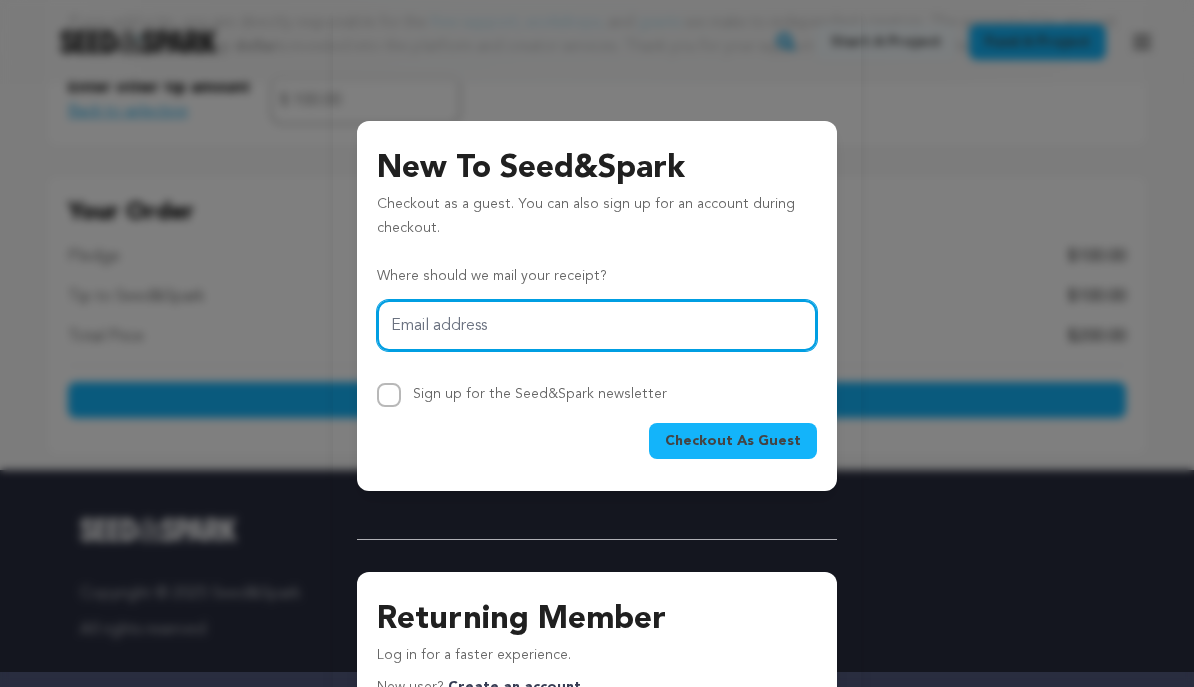 click on "Email address" at bounding box center [597, 325] 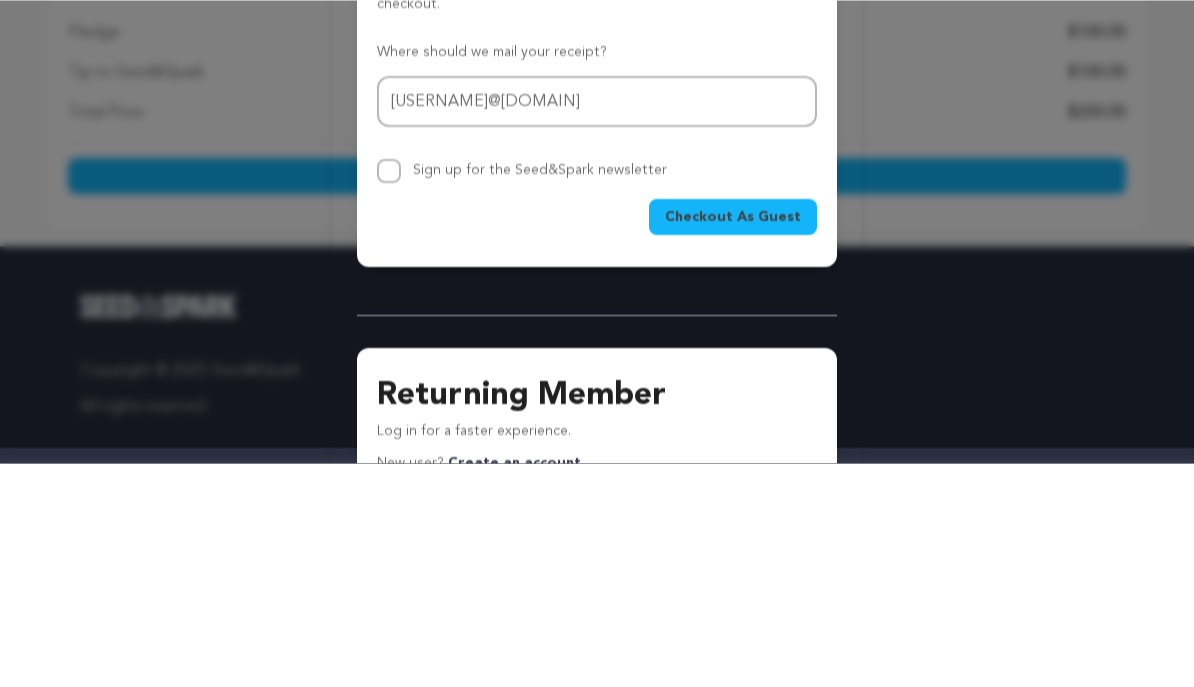 scroll, scrollTop: 3214, scrollLeft: 0, axis: vertical 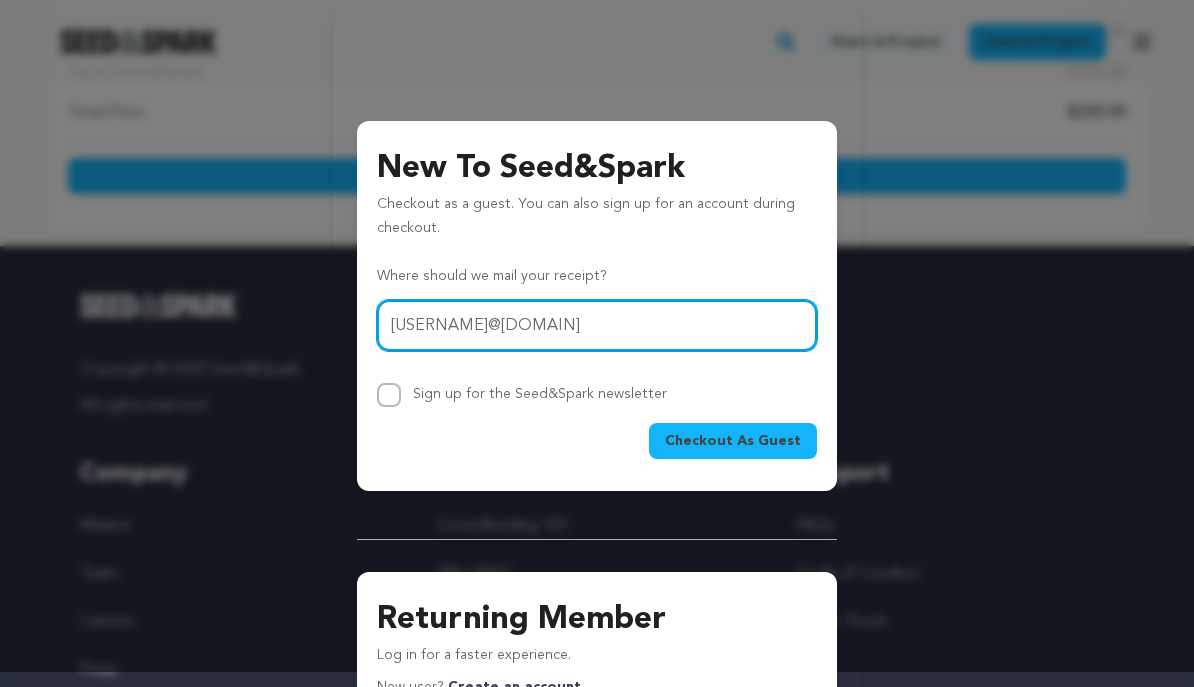 type on "[USERNAME]@[DOMAIN]" 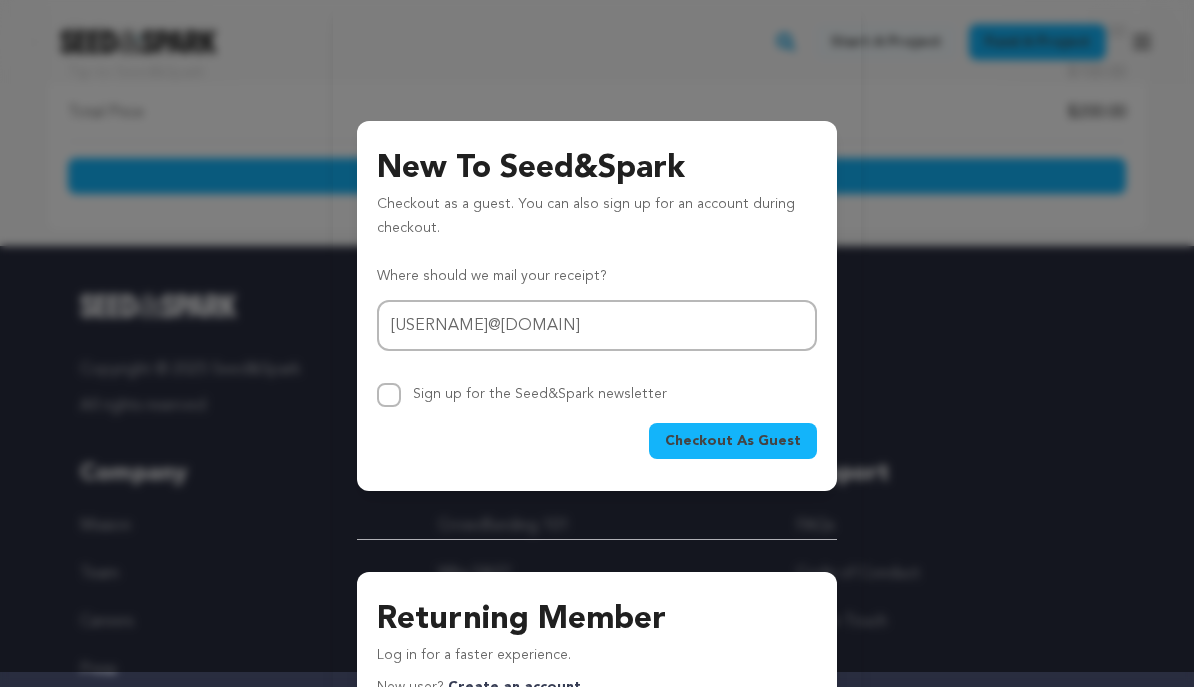click on "Checkout As Guest" at bounding box center (733, 441) 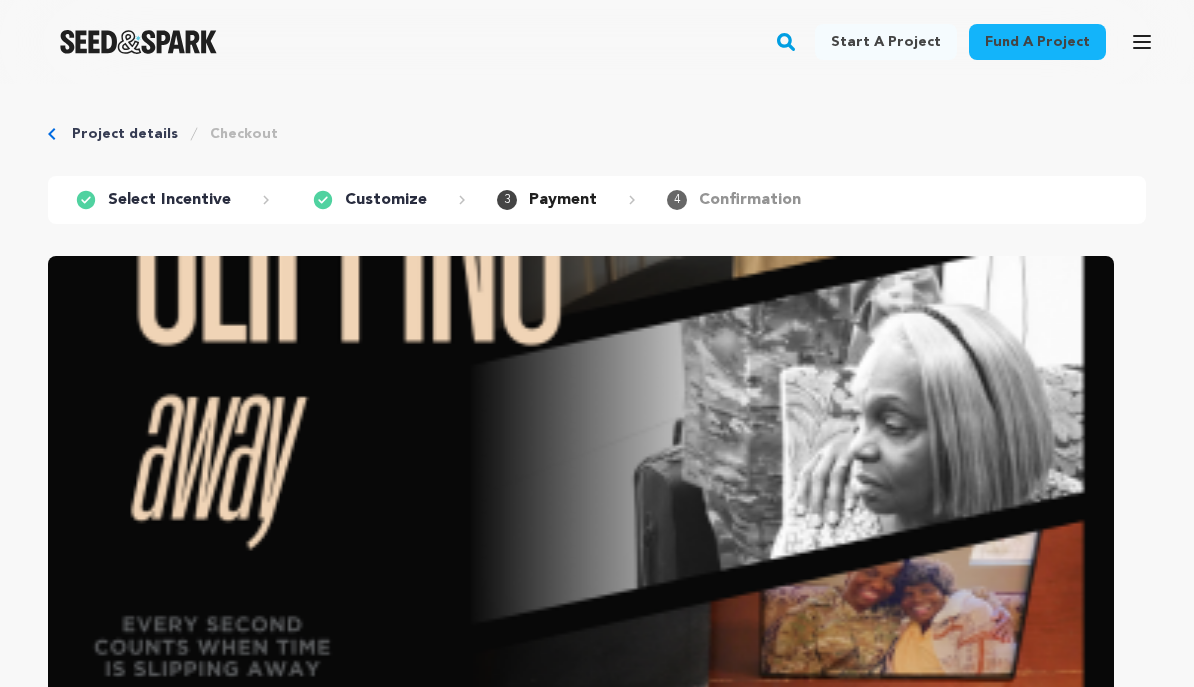 scroll, scrollTop: 0, scrollLeft: 0, axis: both 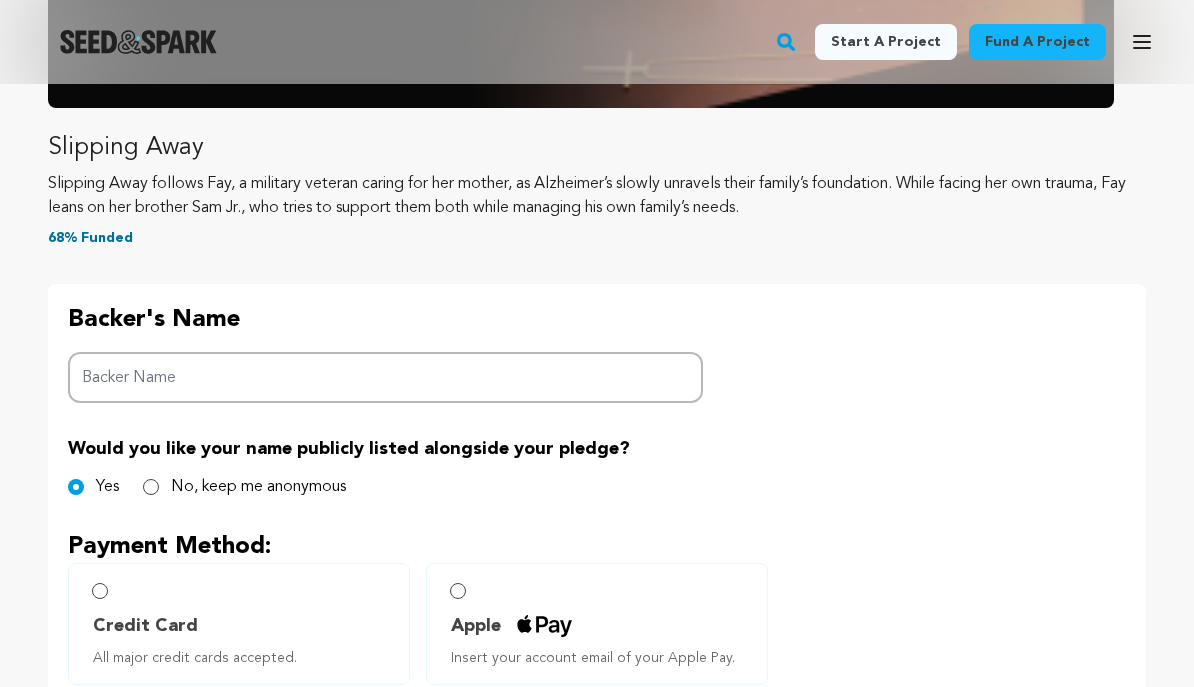 click on "Backer Name" at bounding box center [385, 378] 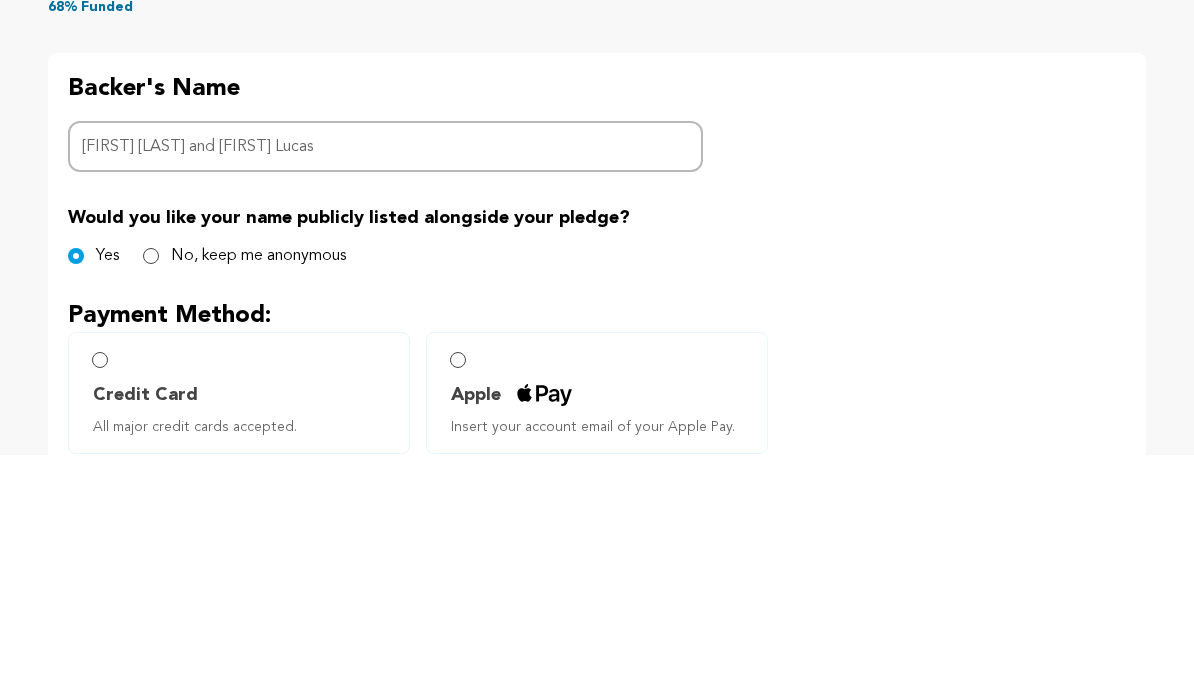 scroll, scrollTop: 986, scrollLeft: 0, axis: vertical 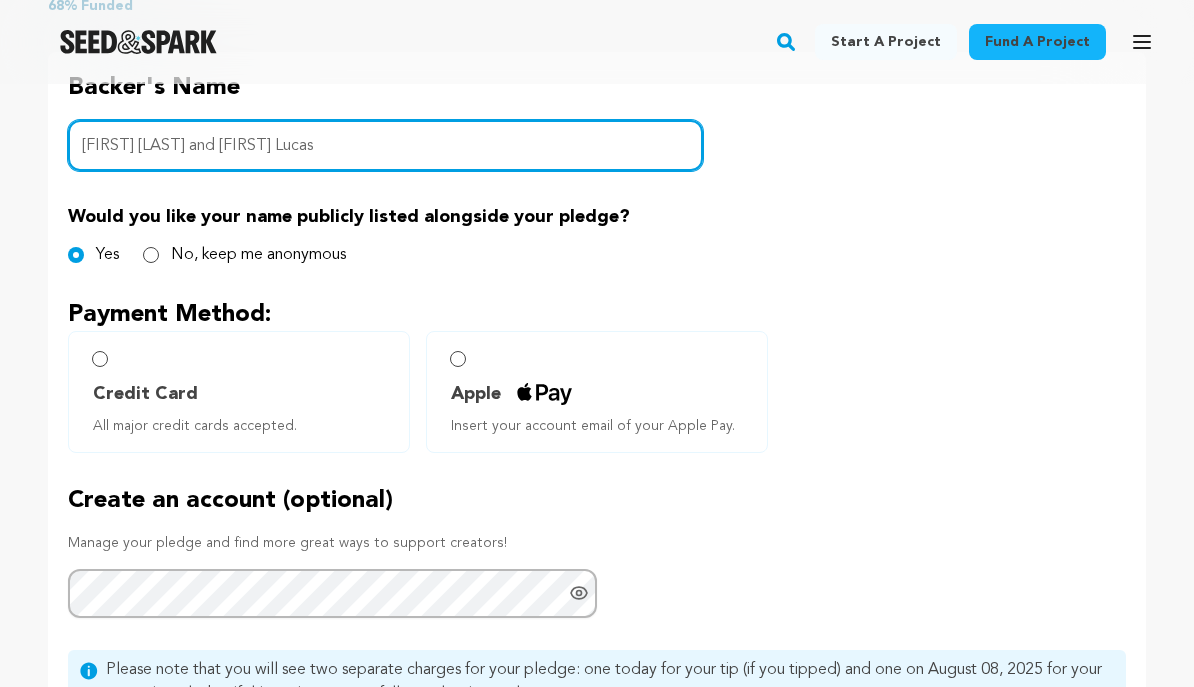 type on "Frank WrightII and Jenise Lucas" 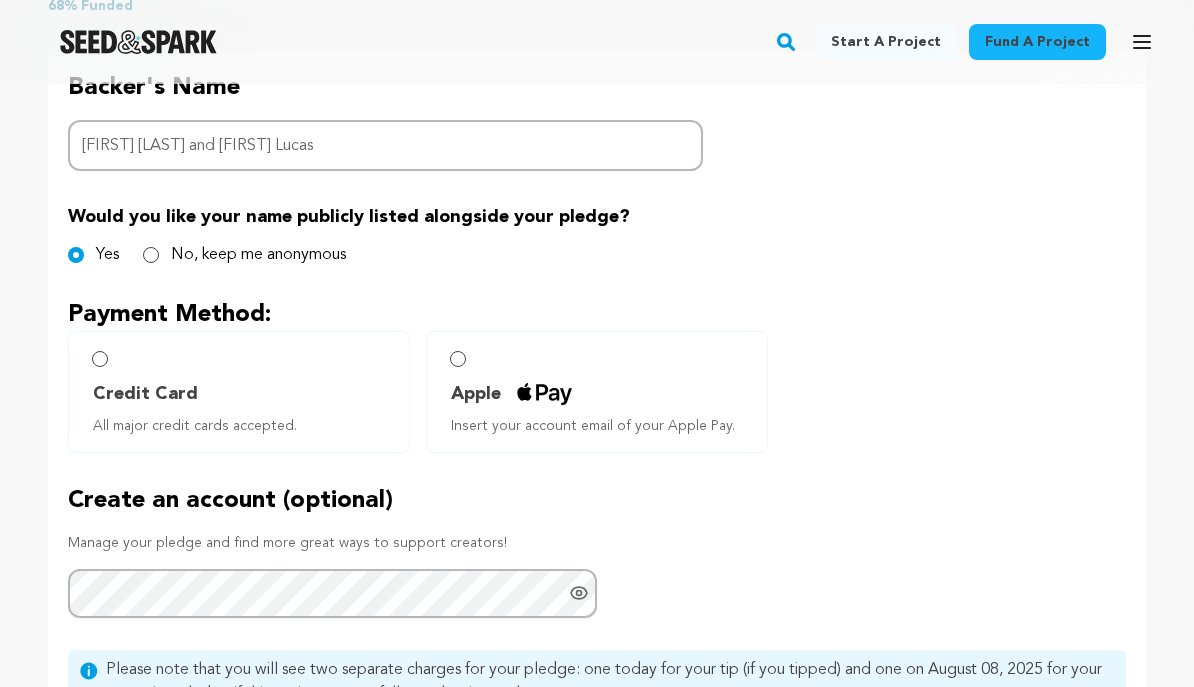 click on "Apple
Insert your account email of your Apple Pay." at bounding box center (597, 392) 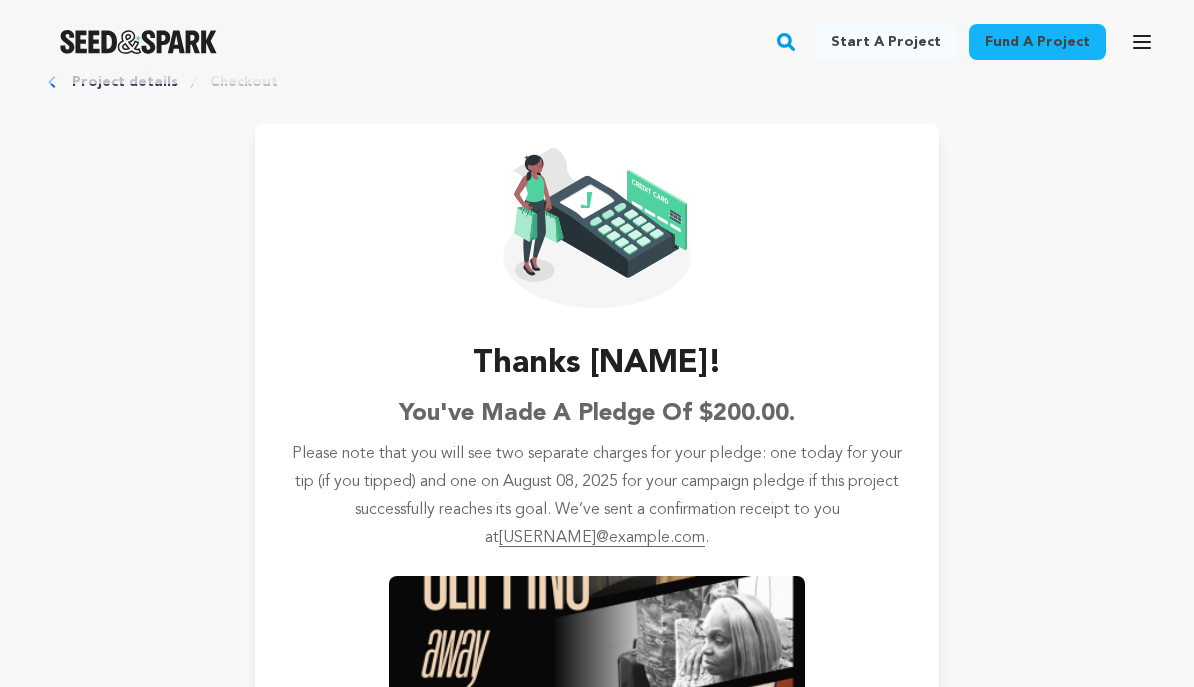 scroll, scrollTop: 0, scrollLeft: 0, axis: both 